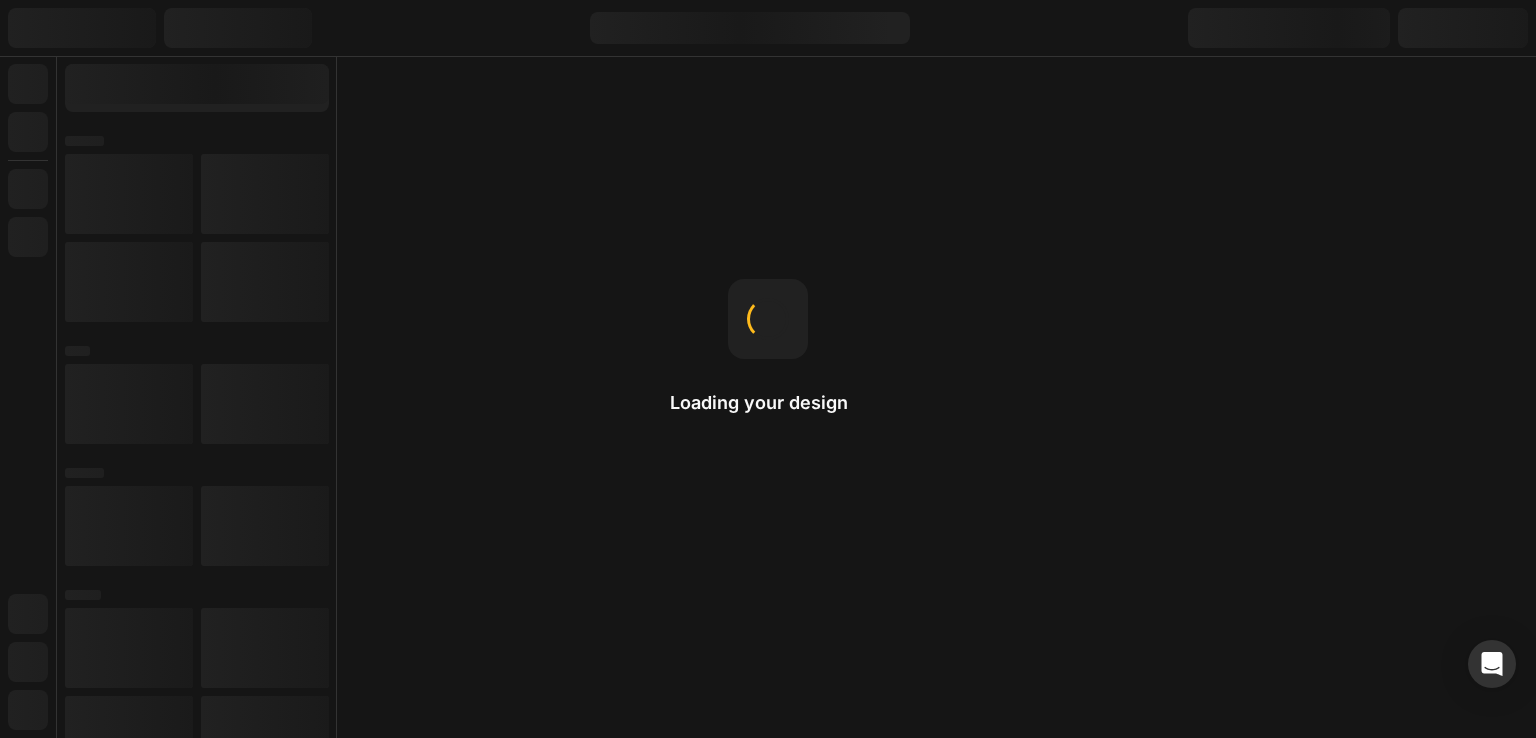 scroll, scrollTop: 0, scrollLeft: 0, axis: both 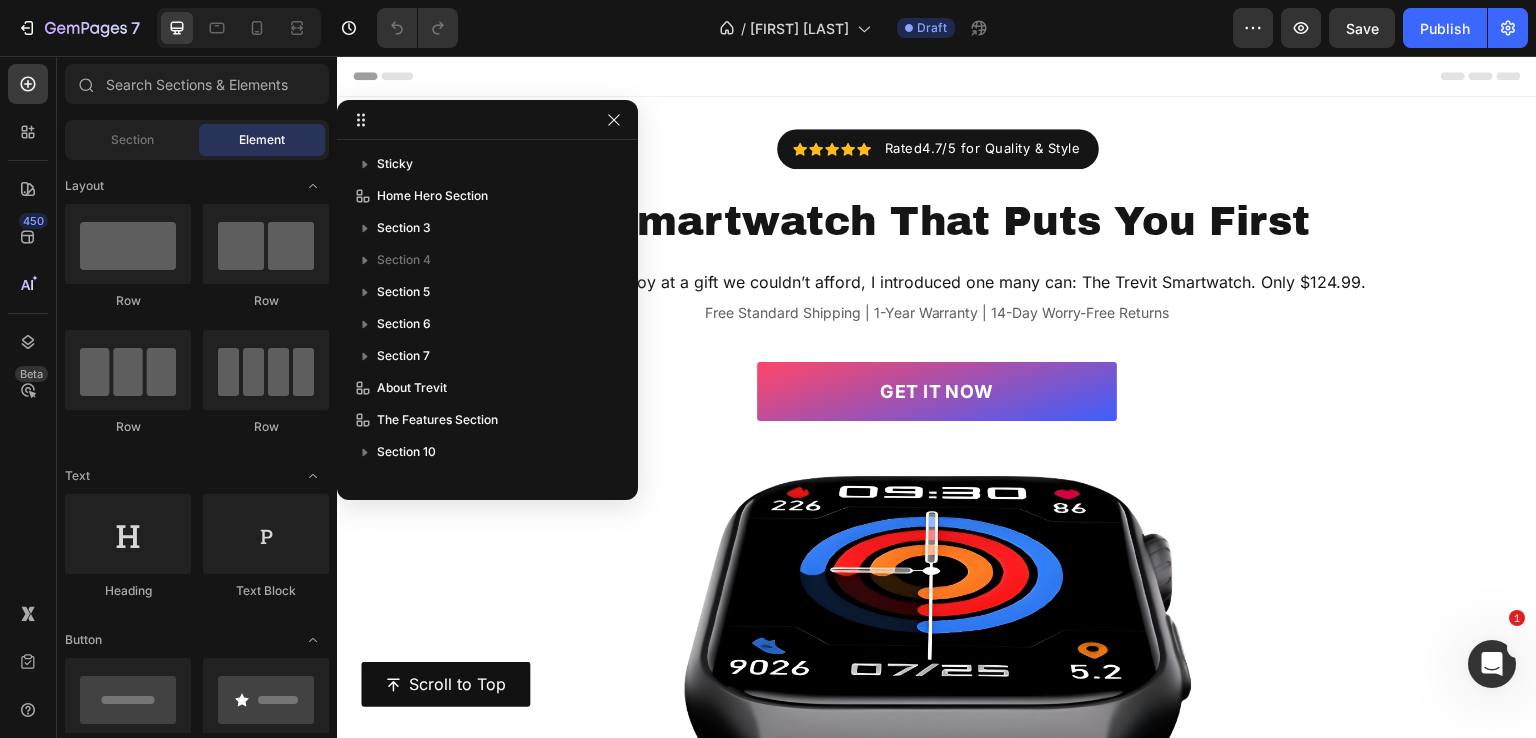 drag, startPoint x: 1525, startPoint y: 85, endPoint x: 244, endPoint y: 37, distance: 1281.8989 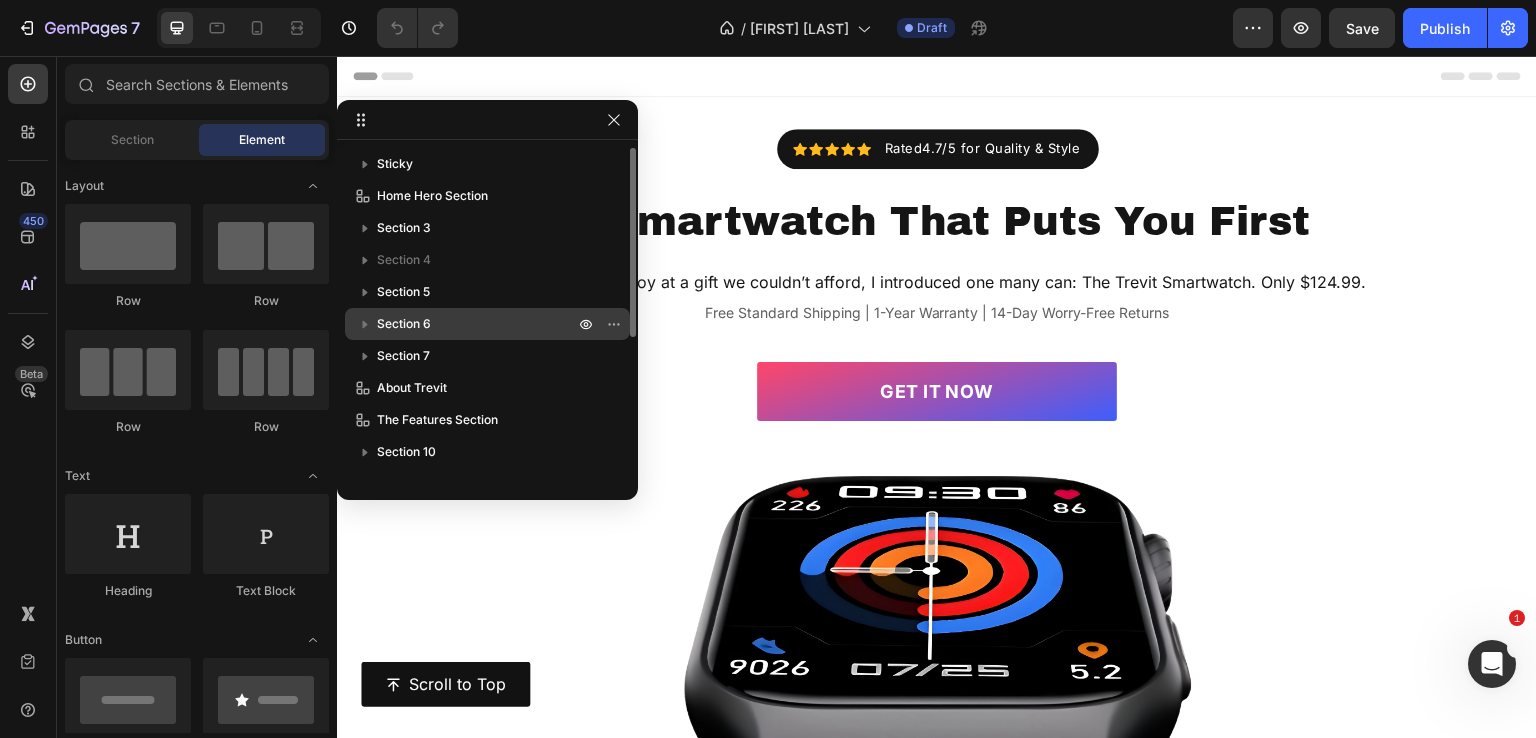 click on "Section 6" at bounding box center (404, 324) 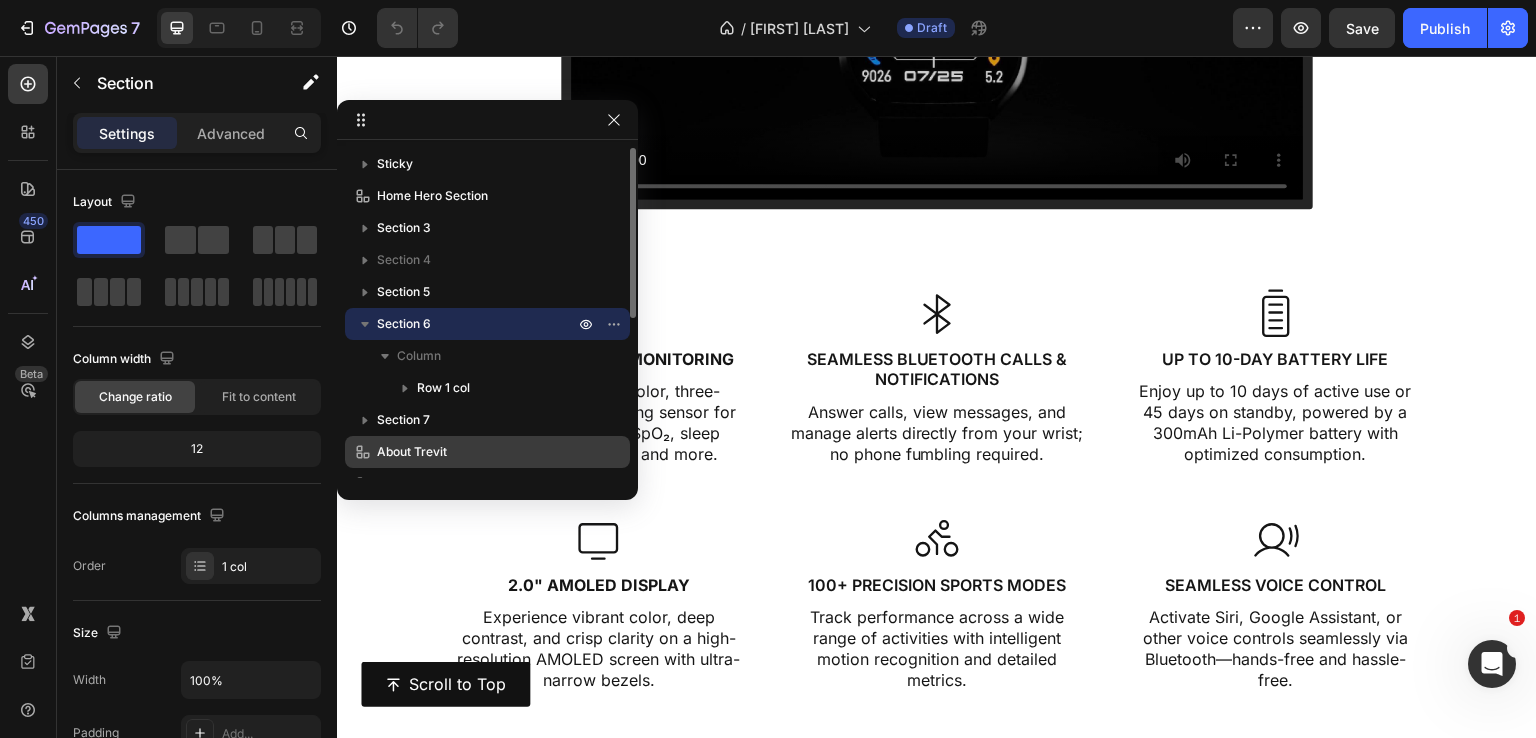 scroll, scrollTop: 4031, scrollLeft: 0, axis: vertical 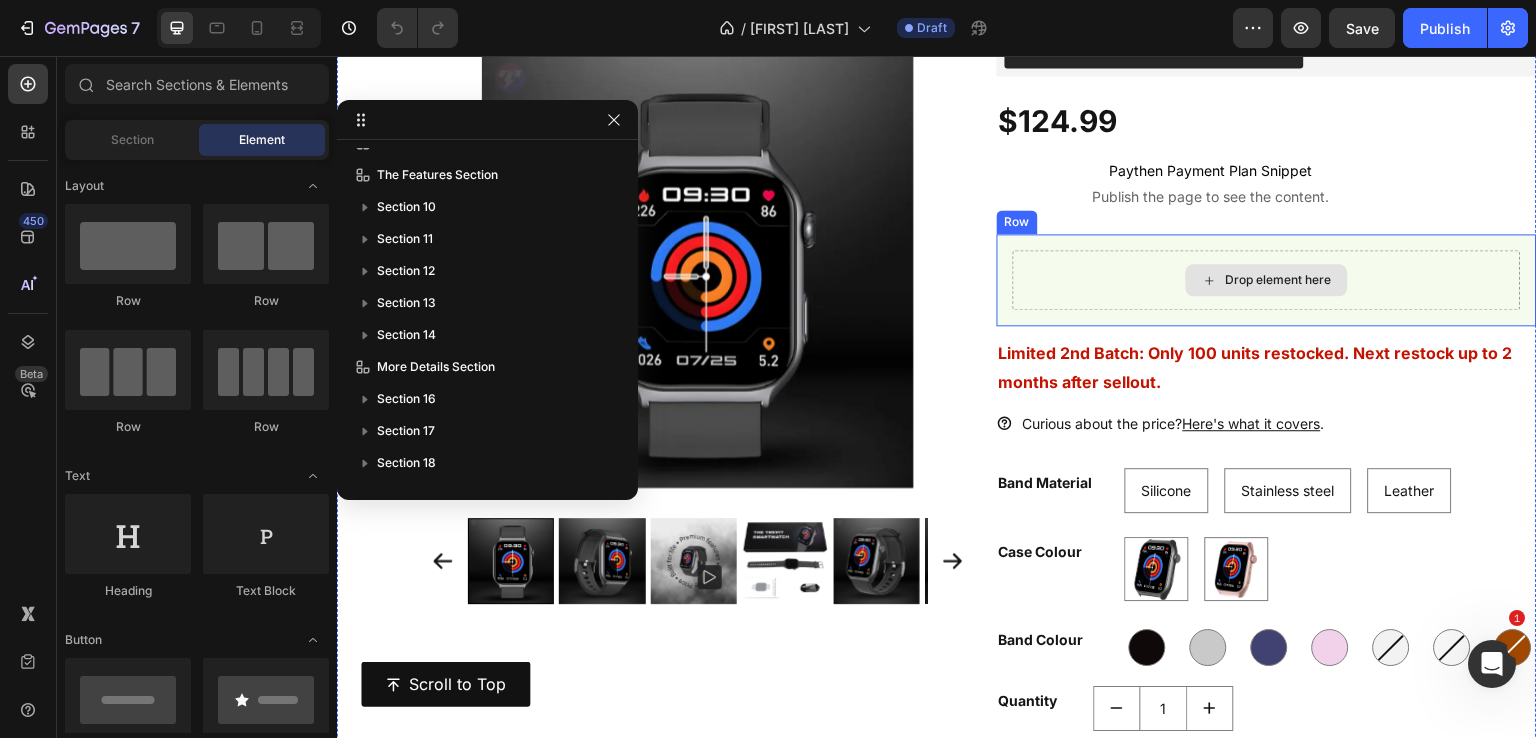 click on "Drop element here" at bounding box center [1267, 280] 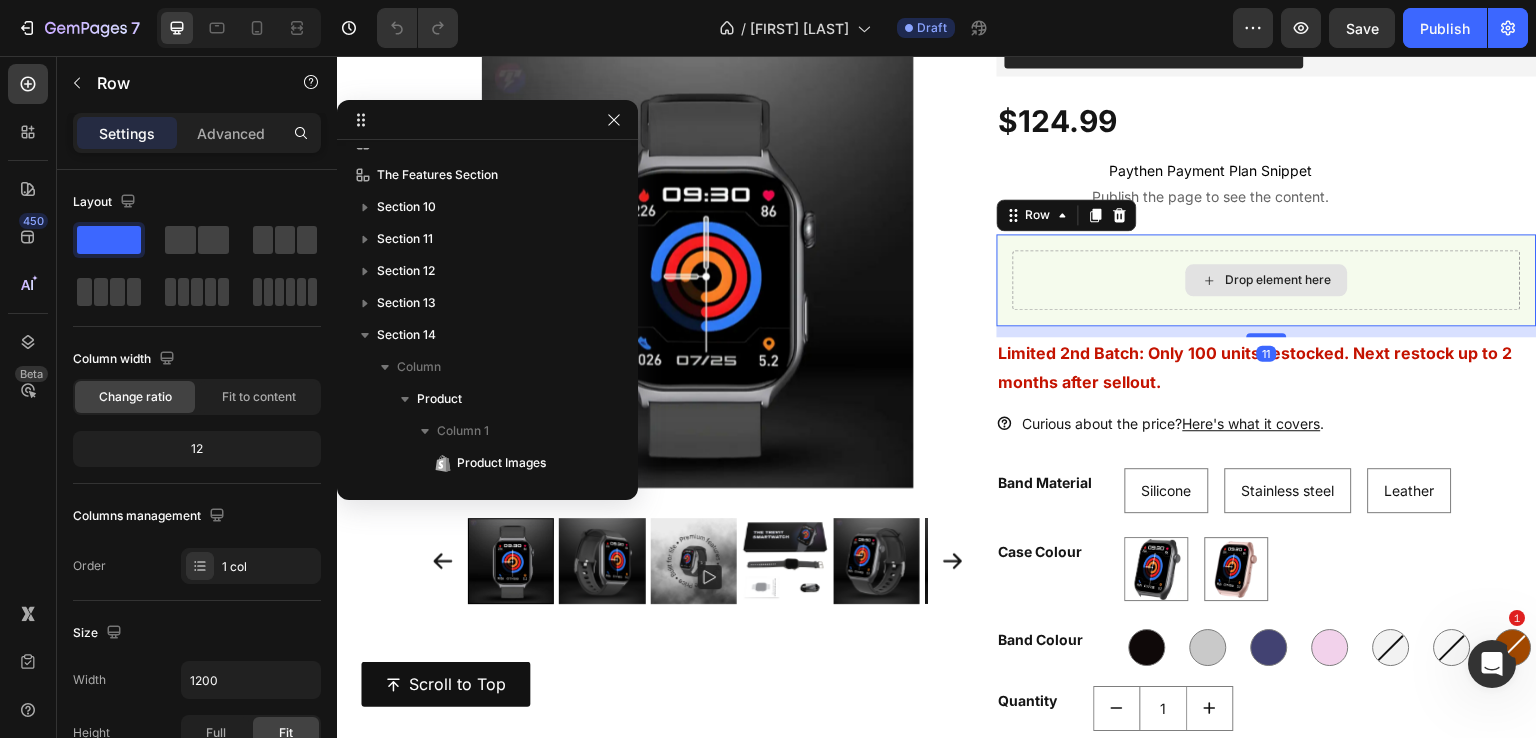 scroll, scrollTop: 666, scrollLeft: 0, axis: vertical 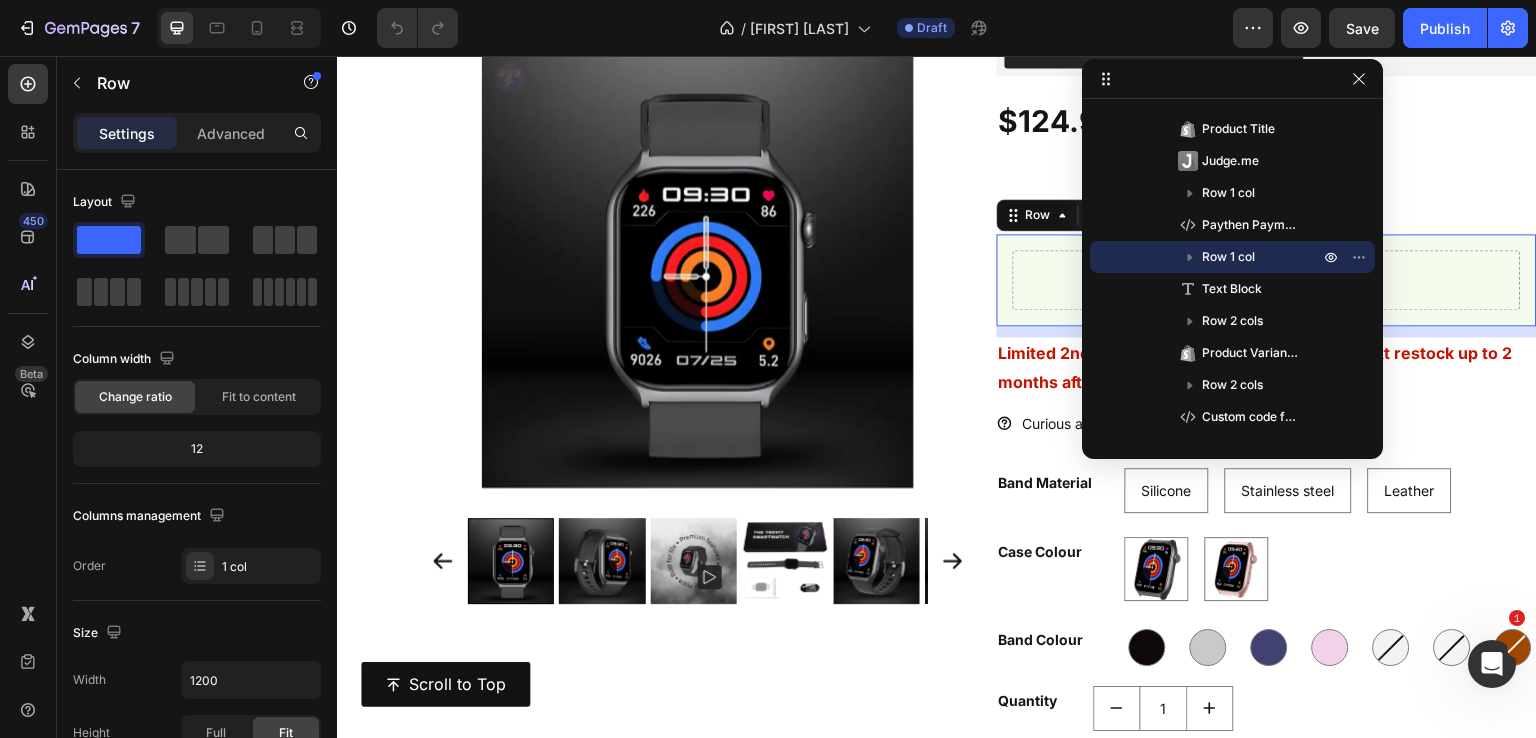 drag, startPoint x: 517, startPoint y: 114, endPoint x: 1255, endPoint y: -78, distance: 762.5667 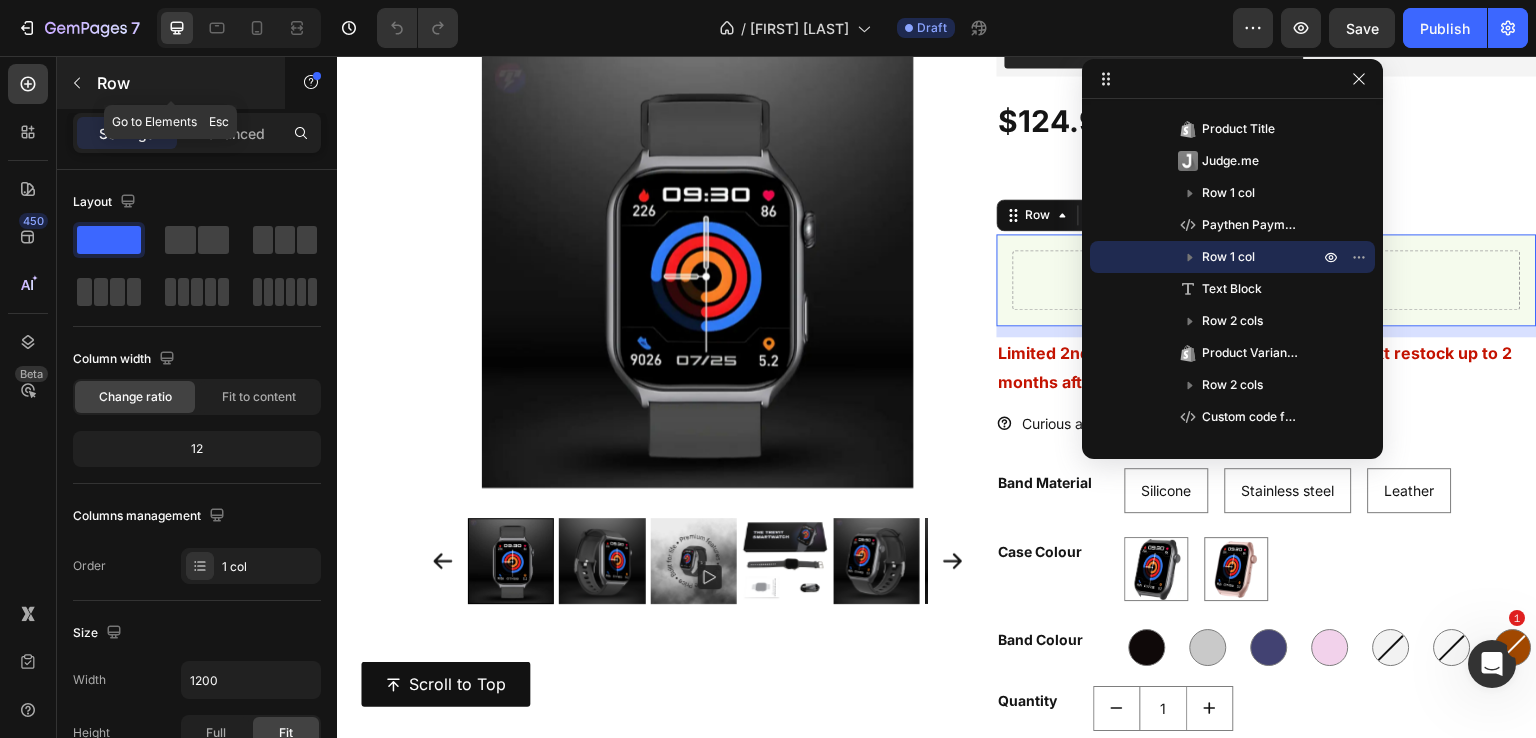 click 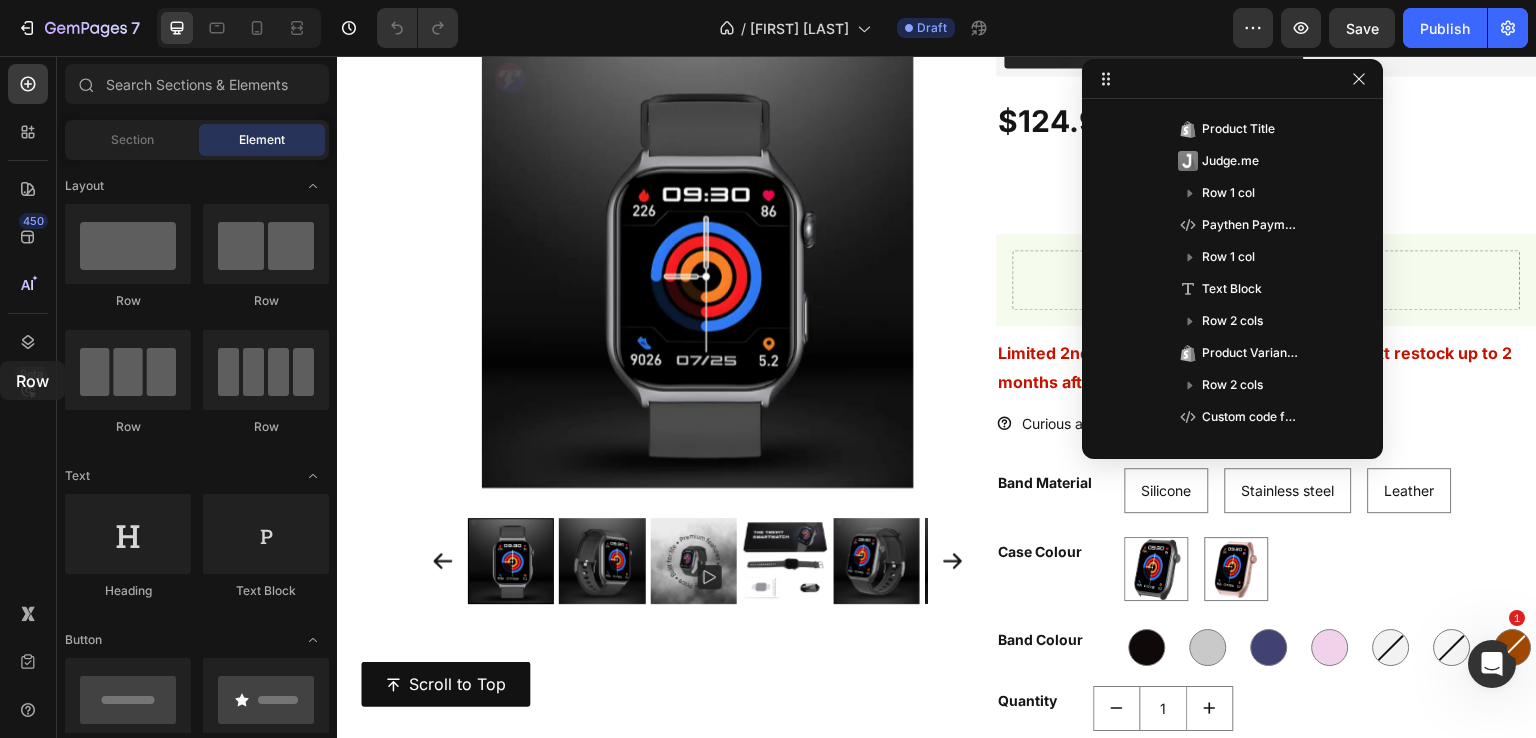drag, startPoint x: 192, startPoint y: 266, endPoint x: 7, endPoint y: 365, distance: 209.82373 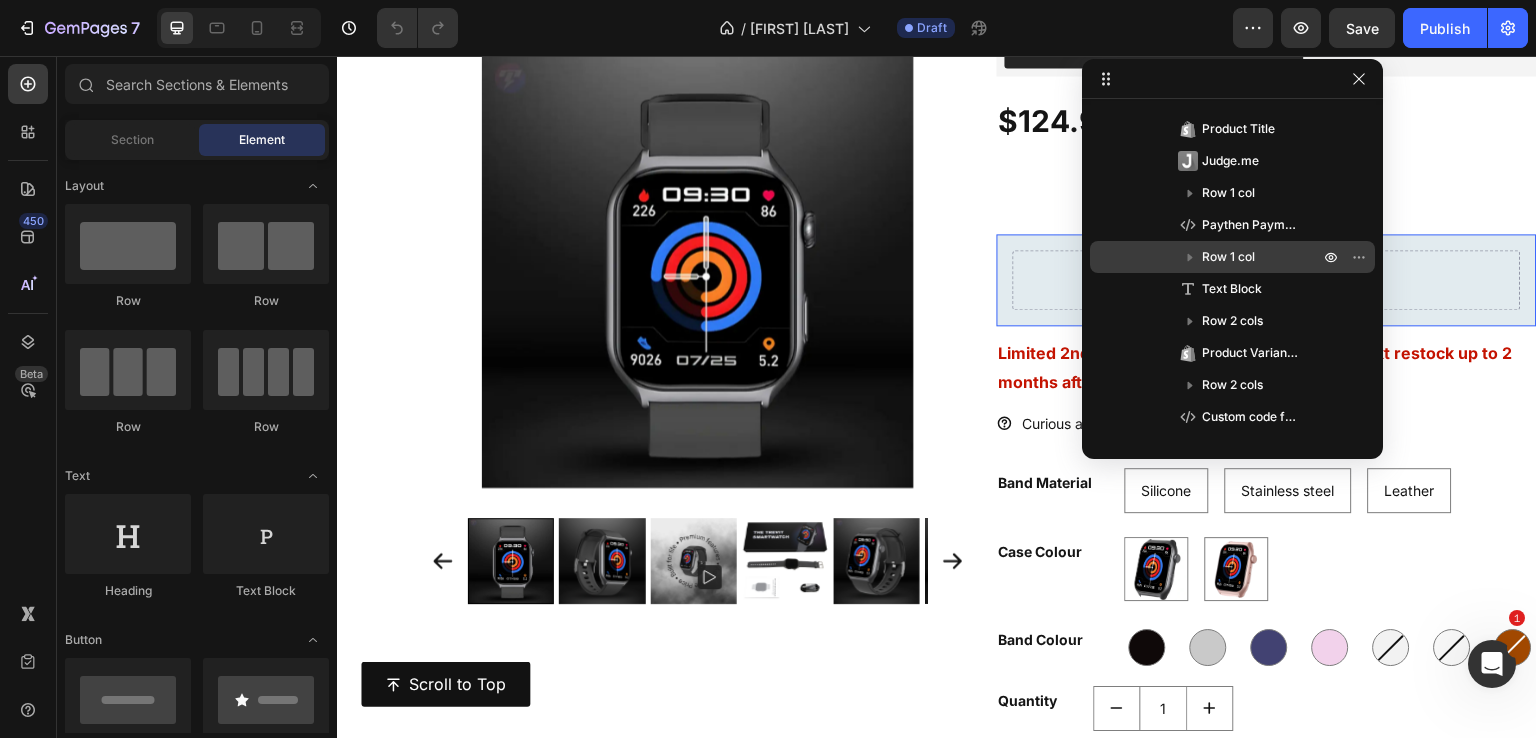 scroll, scrollTop: 0, scrollLeft: 0, axis: both 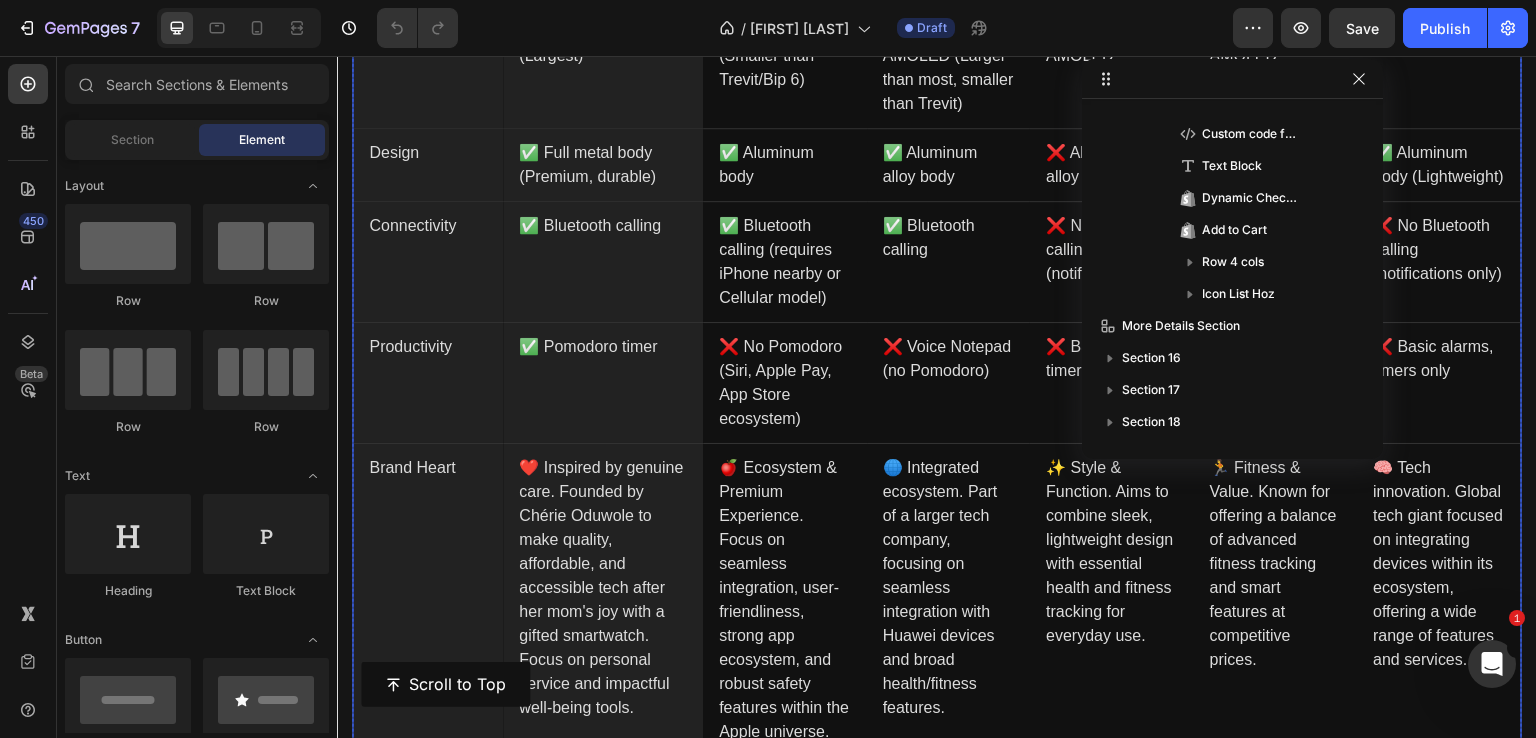 click on "❌ No Pomodoro (Siri, Apple Pay, App Store ecosystem)" at bounding box center [785, 382] 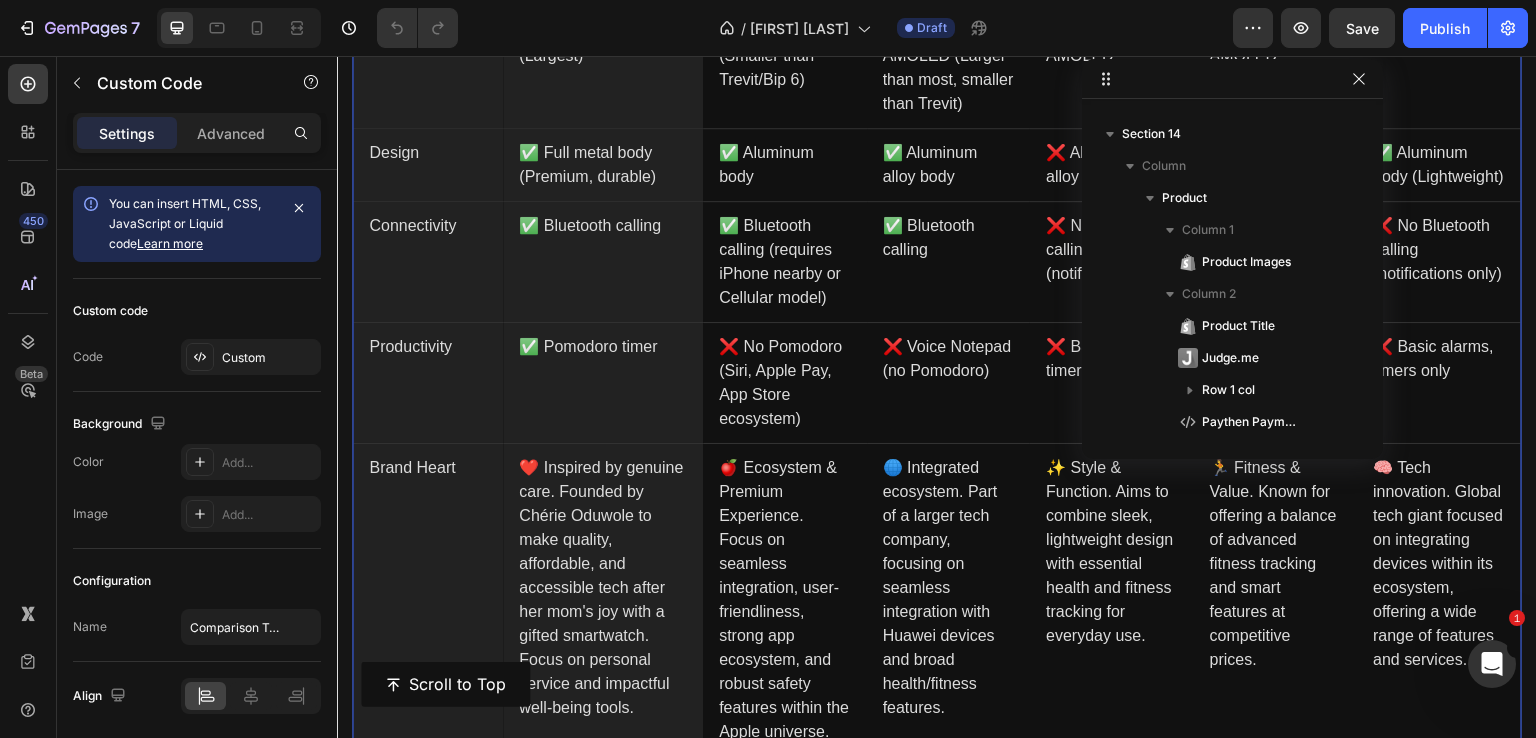 scroll, scrollTop: 698, scrollLeft: 0, axis: vertical 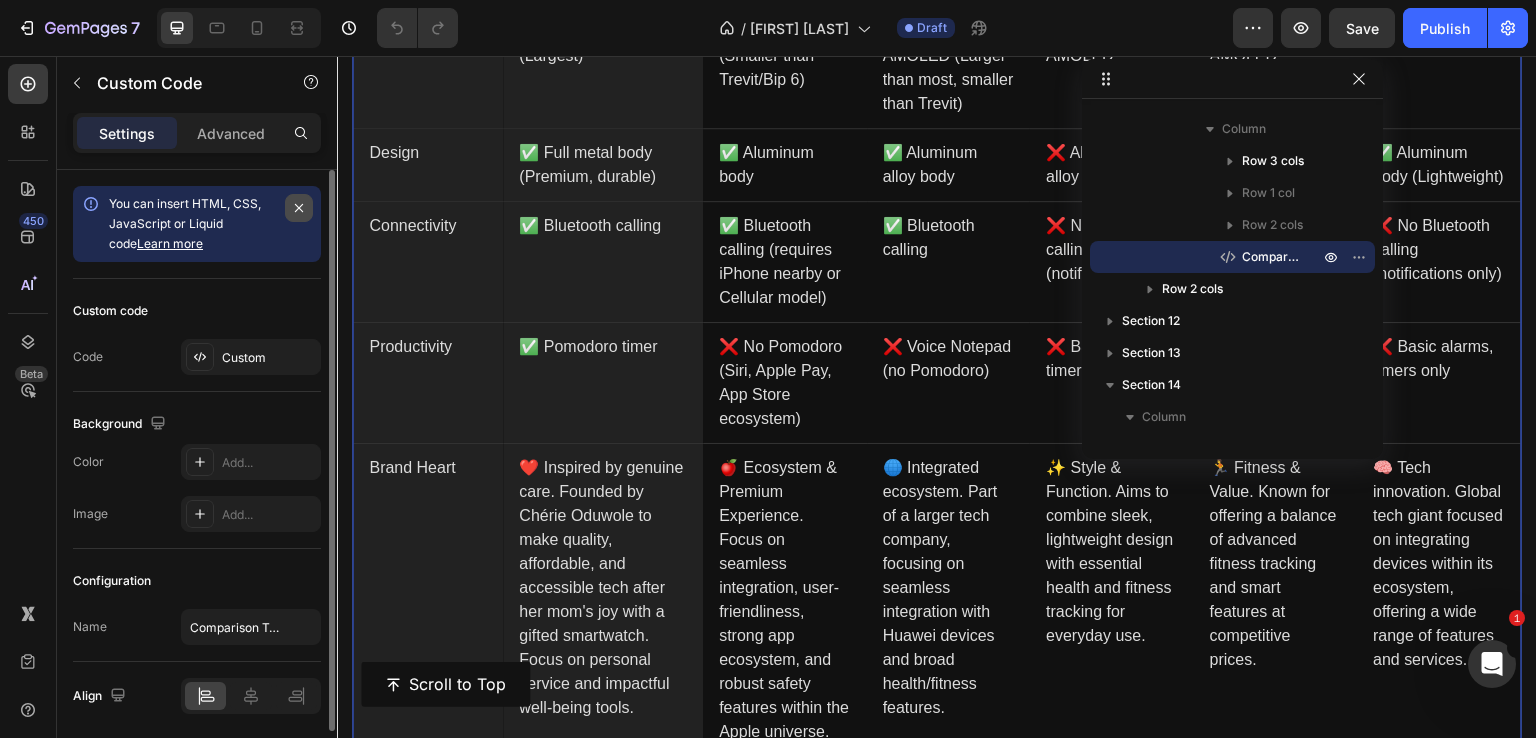 drag, startPoint x: 300, startPoint y: 192, endPoint x: 301, endPoint y: 206, distance: 14.035668 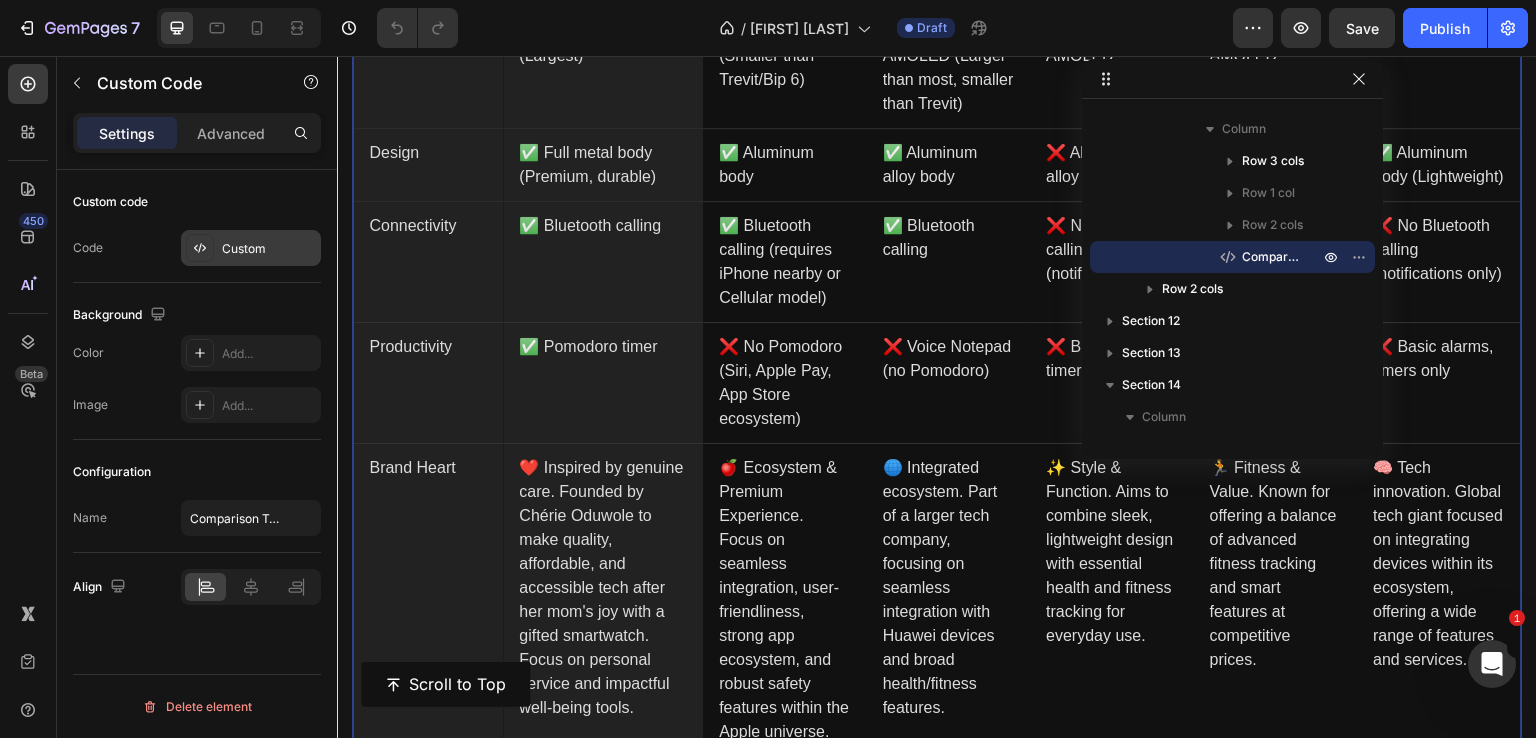 click on "Custom" at bounding box center (251, 248) 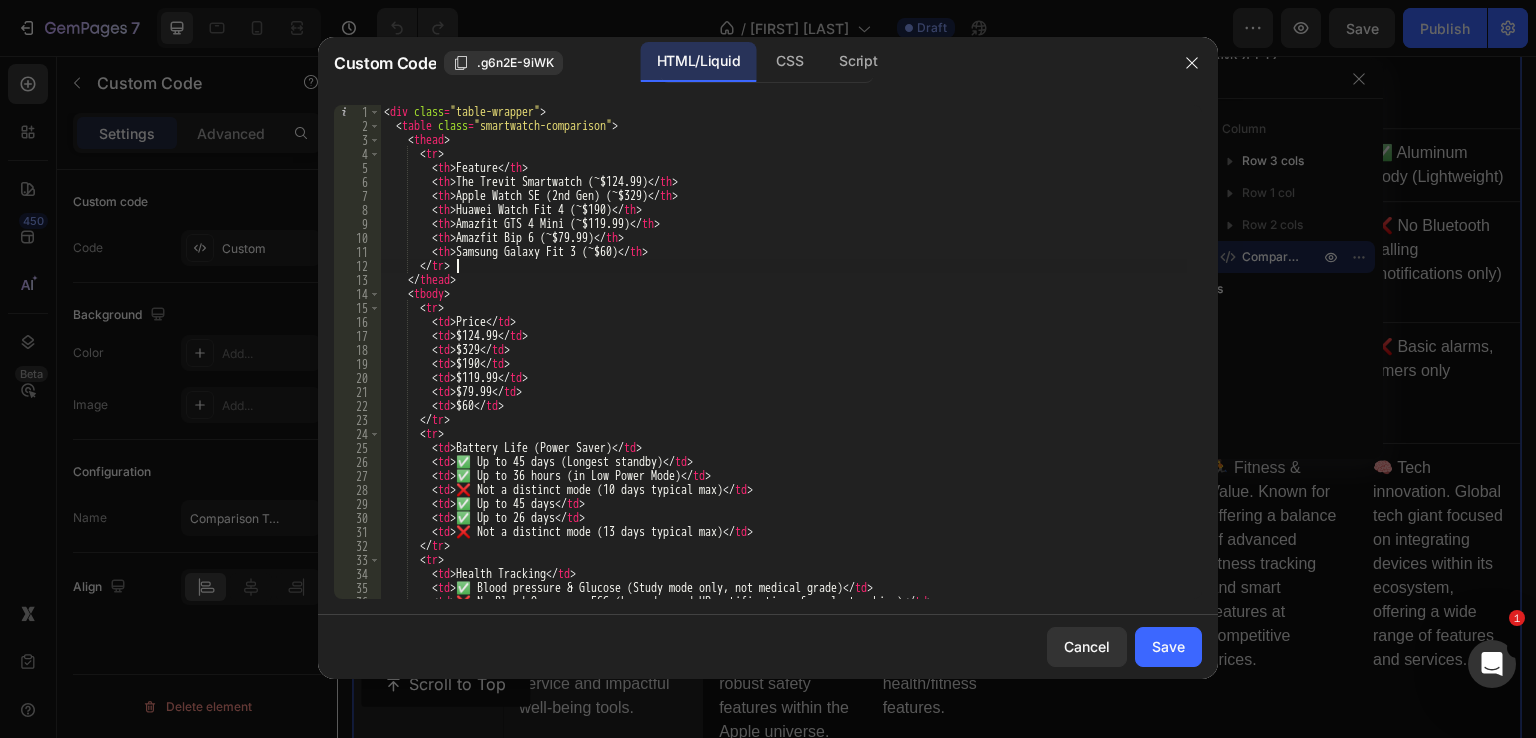 click on "< div   class = "table-wrapper" >    < table   class = "smartwatch-comparison" >      < thead >         < tr >           < th > Feature </ th >           < th > The Trevit Smartwatch (~$124.99) </ th >           < th > Apple Watch SE (2nd Gen) (~$329) </ th >           < th > Huawei Watch Fit 4 (~$190) </ th >           < th > Amazfit GTS 4 Mini (~$119.99) </ th >           < th > Amazfit Bip 6 (~$79.99) </ th >           < th > Samsung Galaxy Fit 3 (~$60) </ th >         </ tr >      </ thead >      < tbody >         < tr >           < td > Price </ td >           < td > $124.99 </ td >           < td > $329 </ td >           < td > $190 </ td >           < td > $119.99 </ td >           < td > $79.99 </ td >           < td > $60 </ td >         </ tr >         < tr >           < td > Battery Life (Power Saver) </ td >           < td > ✅ Up to 45 days (Longest standby) </ td >           < td > ✅ Up to 36 hours (in Low Power Mode) </ td >           < td > ❌ Not a distinct mode (10 days typical max) </ >" at bounding box center [783, 366] 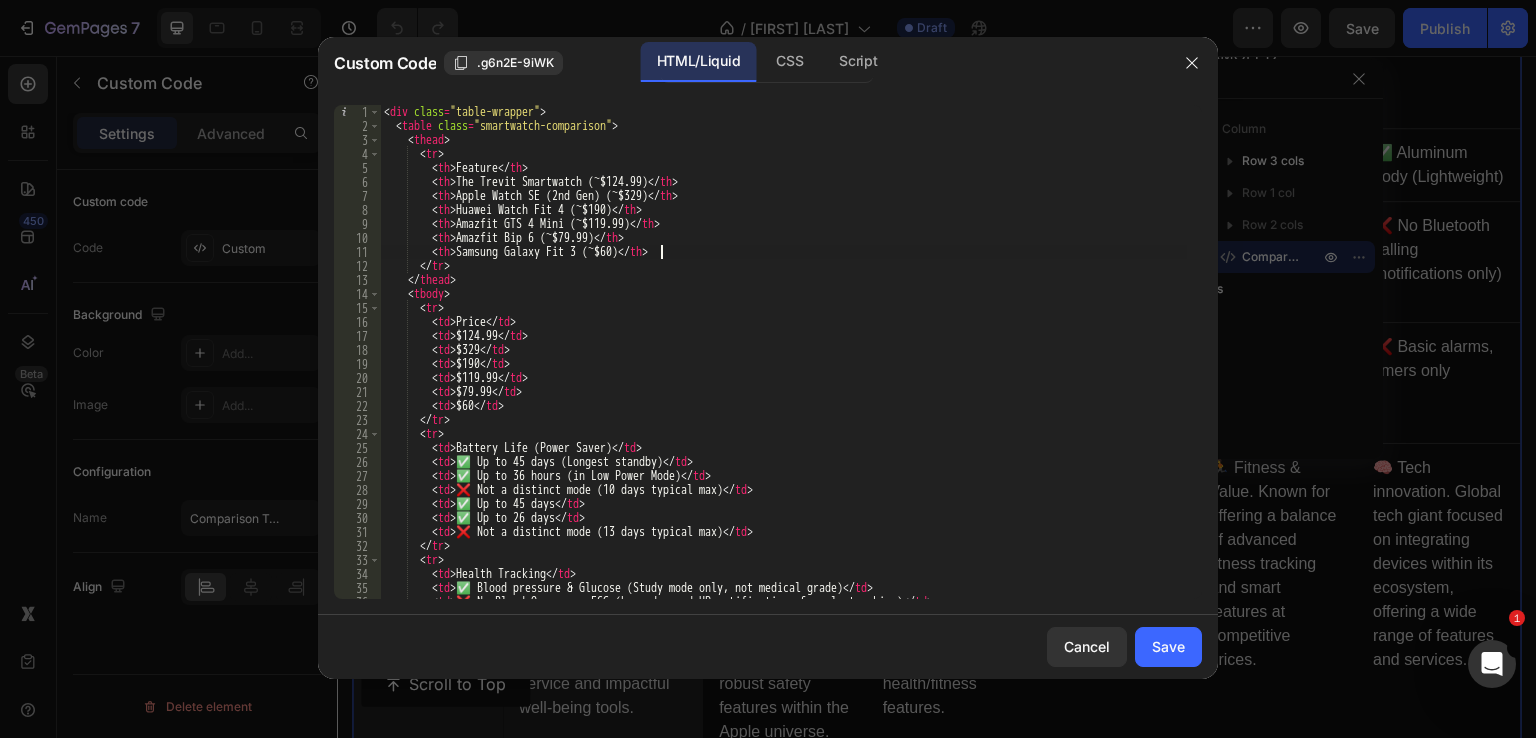click on "< div   class = "table-wrapper" >    < table   class = "smartwatch-comparison" >      < thead >         < tr >           < th > Feature </ th >           < th > The Trevit Smartwatch (~$124.99) </ th >           < th > Apple Watch SE (2nd Gen) (~$329) </ th >           < th > Huawei Watch Fit 4 (~$190) </ th >           < th > Amazfit GTS 4 Mini (~$119.99) </ th >           < th > Amazfit Bip 6 (~$79.99) </ th >           < th > Samsung Galaxy Fit 3 (~$60) </ th >         </ tr >      </ thead >      < tbody >         < tr >           < td > Price </ td >           < td > $124.99 </ td >           < td > $329 </ td >           < td > $190 </ td >           < td > $119.99 </ td >           < td > $79.99 </ td >           < td > $60 </ td >         </ tr >         < tr >           < td > Battery Life (Power Saver) </ td >           < td > ✅ Up to 45 days (Longest standby) </ td >           < td > ✅ Up to 36 hours (in Low Power Mode) </ td >           < td > ❌ Not a distinct mode (10 days typical max) </ >" at bounding box center (783, 366) 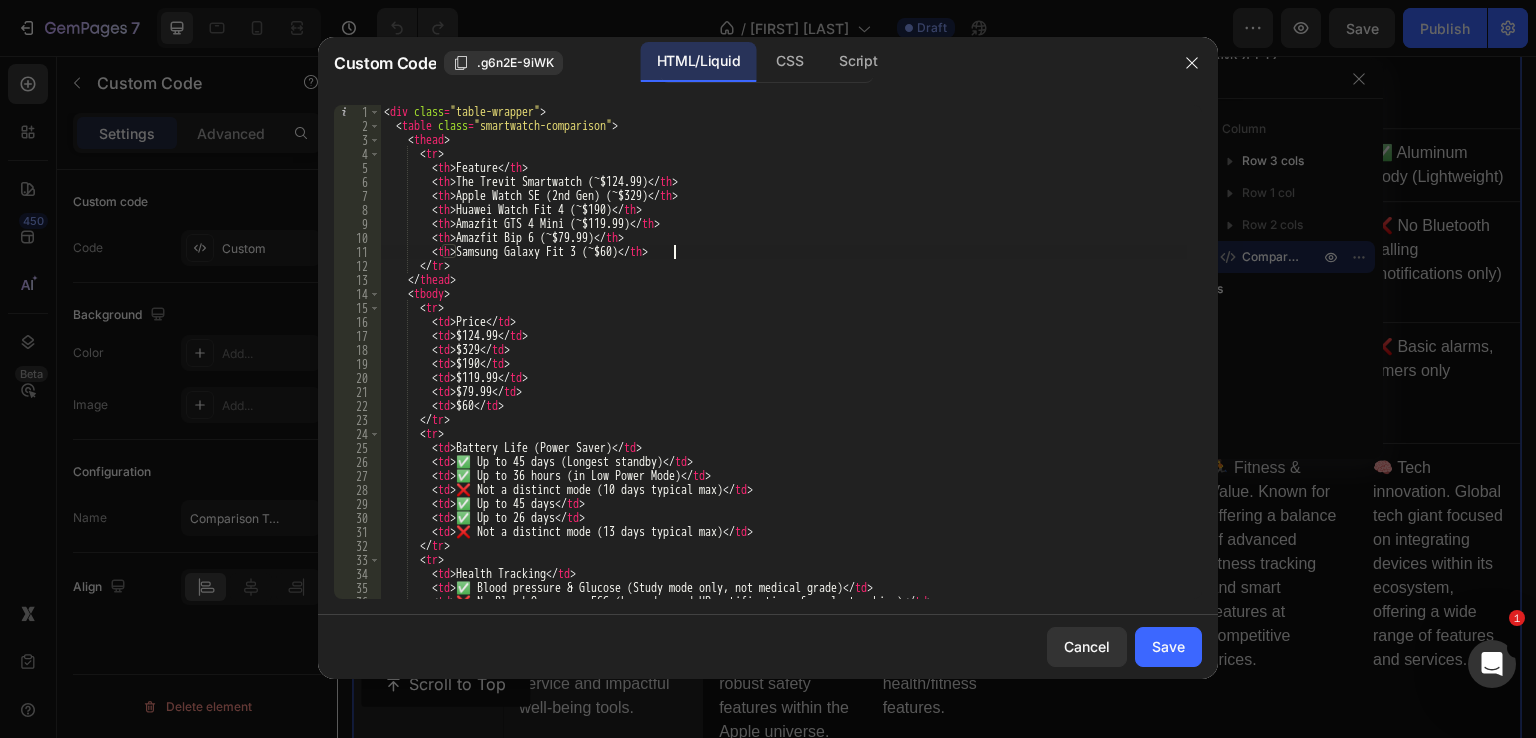 click on "< div   class = "table-wrapper" >    < table   class = "smartwatch-comparison" >      < thead >         < tr >           < th > Feature </ th >           < th > The Trevit Smartwatch (~$124.99) </ th >           < th > Apple Watch SE (2nd Gen) (~$329) </ th >           < th > Huawei Watch Fit 4 (~$190) </ th >           < th > Amazfit GTS 4 Mini (~$119.99) </ th >           < th > Amazfit Bip 6 (~$79.99) </ th >           < th > Samsung Galaxy Fit 3 (~$60) </ th >         </ tr >      </ thead >      < tbody >         < tr >           < td > Price </ td >           < td > $124.99 </ td >           < td > $329 </ td >           < td > $190 </ td >           < td > $119.99 </ td >           < td > $79.99 </ td >           < td > $60 </ td >         </ tr >         < tr >           < td > Battery Life (Power Saver) </ td >           < td > ✅ Up to 45 days (Longest standby) </ td >           < td > ✅ Up to 36 hours (in Low Power Mode) </ td >           < td > ❌ Not a distinct mode (10 days typical max) </ >" at bounding box center (783, 366) 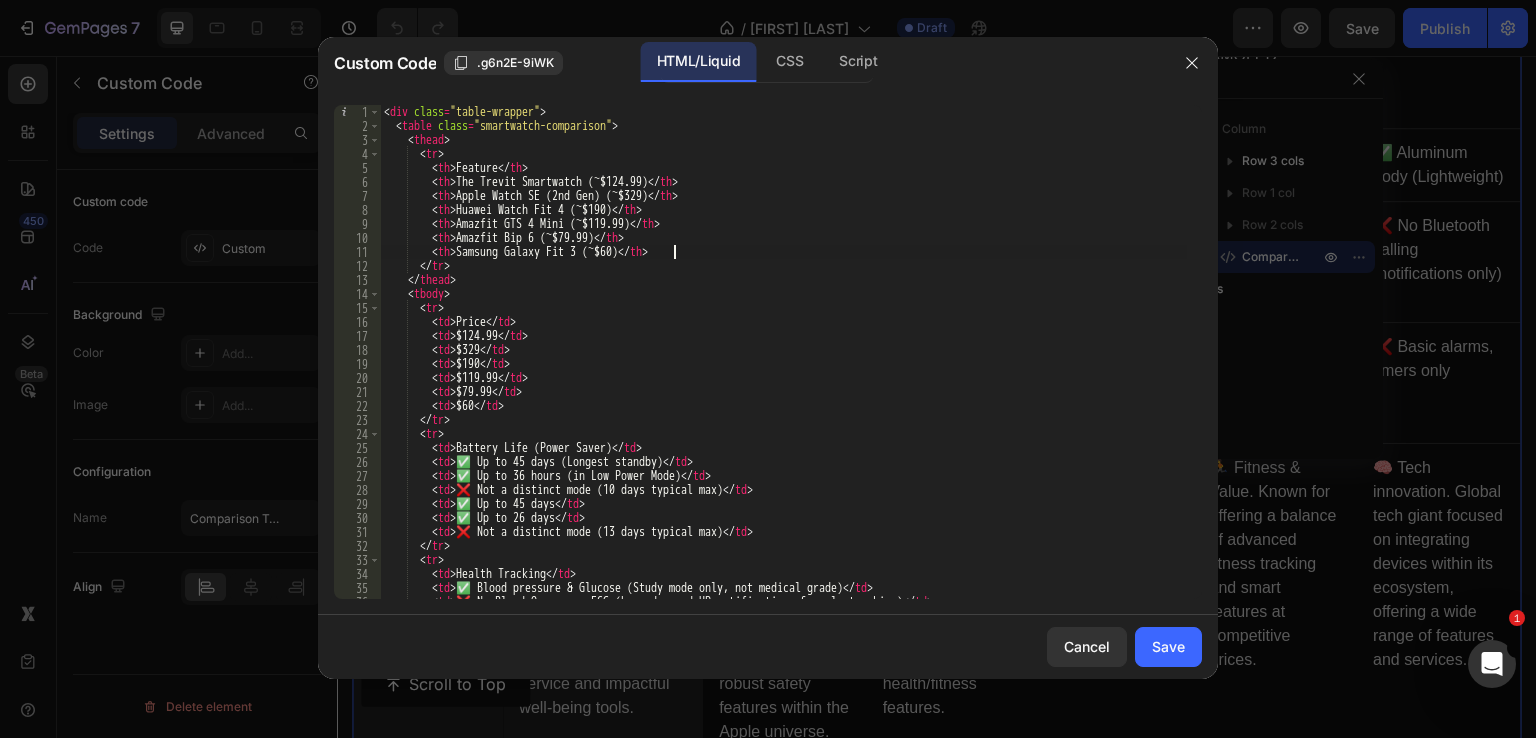 click on "< div   class = "table-wrapper" >    < table   class = "smartwatch-comparison" >      < thead >         < tr >           < th > Feature </ th >           < th > The Trevit Smartwatch (~$124.99) </ th >           < th > Apple Watch SE (2nd Gen) (~$329) </ th >           < th > Huawei Watch Fit 4 (~$190) </ th >           < th > Amazfit GTS 4 Mini (~$119.99) </ th >           < th > Amazfit Bip 6 (~$79.99) </ th >           < th > Samsung Galaxy Fit 3 (~$60) </ th >         </ tr >      </ thead >      < tbody >         < tr >           < td > Price </ td >           < td > $124.99 </ td >           < td > $329 </ td >           < td > $190 </ td >           < td > $119.99 </ td >           < td > $79.99 </ td >           < td > $60 </ td >         </ tr >         < tr >           < td > Battery Life (Power Saver) </ td >           < td > ✅ Up to 45 days (Longest standby) </ td >           < td > ✅ Up to 36 hours (in Low Power Mode) </ td >           < td > ❌ Not a distinct mode (10 days typical max) </ >" at bounding box center [783, 366] 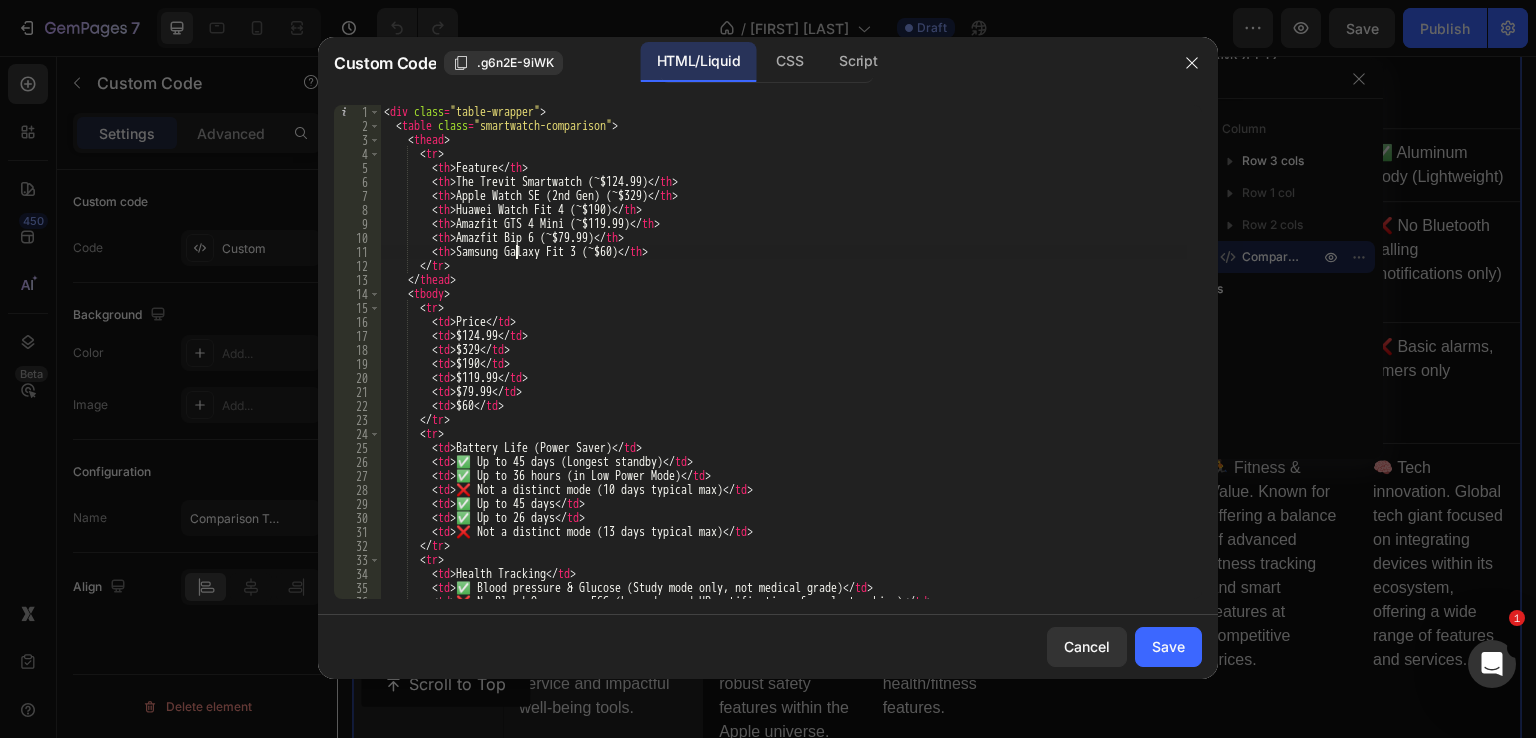 scroll, scrollTop: 360, scrollLeft: 0, axis: vertical 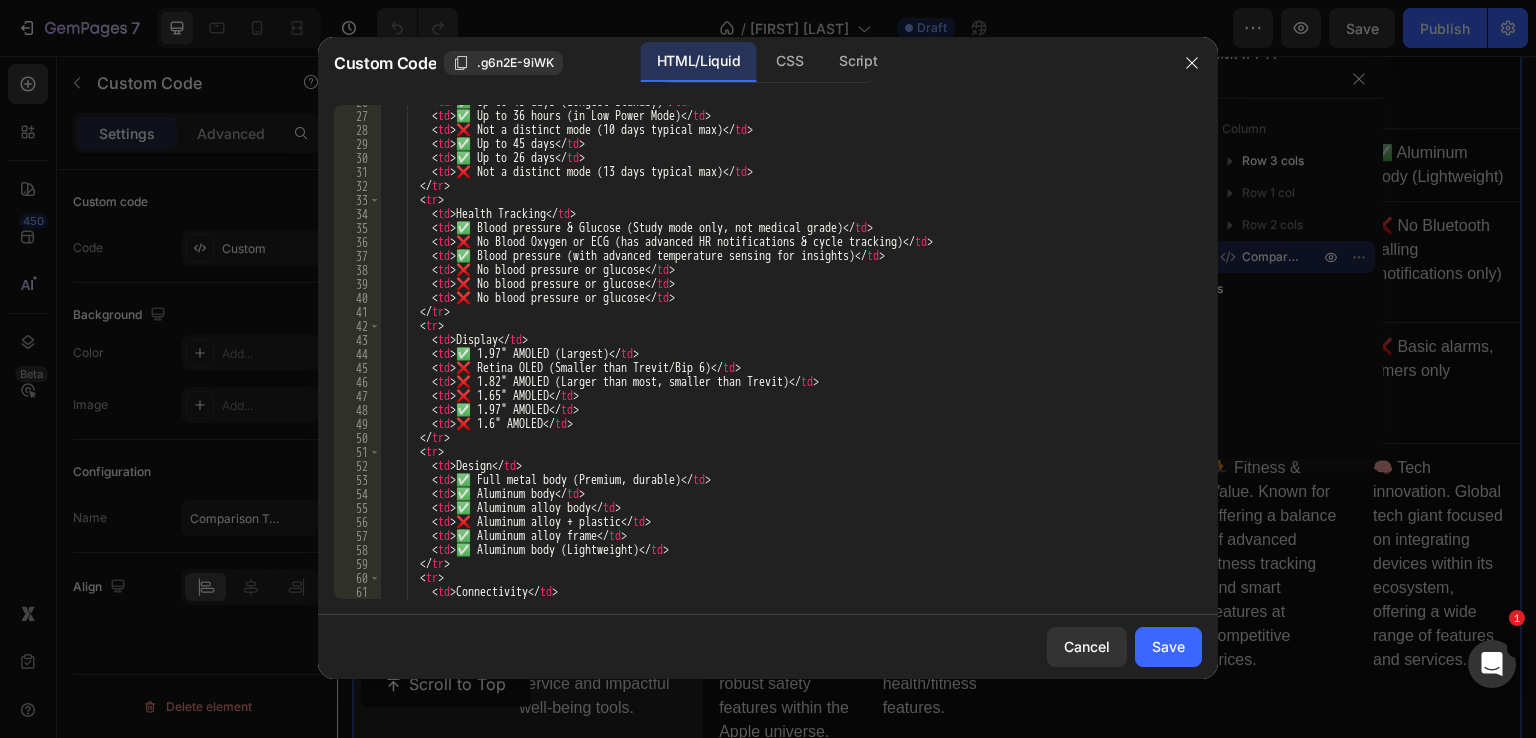 click on "< td > ✅ Up to 45 days (Longest standby) </ td >           < td > ✅ Up to 36 hours (in Low Power Mode) </ td >           < td > ❌ Not a distinct mode (10 days typical max) </ td >           < td > ✅ Up to 45 days </ td >           < td > ✅ Up to 26 days </ td >           < td > ❌ Not a distinct mode (13 days typical max) </ td >         </ tr >         < tr >           < td > Health Tracking </ td >           < td > ✅ Blood pressure & Glucose (Study mode only, not medical grade) </ td >           < td > ❌ No Blood Oxygen or ECG (has advanced HR notifications & cycle tracking) </ td >           < td > ✅ Blood pressure (with advanced temperature sensing for insights) </ td >           < td > ❌ No blood pressure or glucose </ td >           < td > ❌ No blood pressure or glucose </ td >           < td > ❌ No blood pressure or glucose </ td >         </ tr >         < tr >           < td > Display </ td >           < td > ✅ 1.97" AMOLED (Largest) </ td >           < td > </ td >" at bounding box center (783, 356) 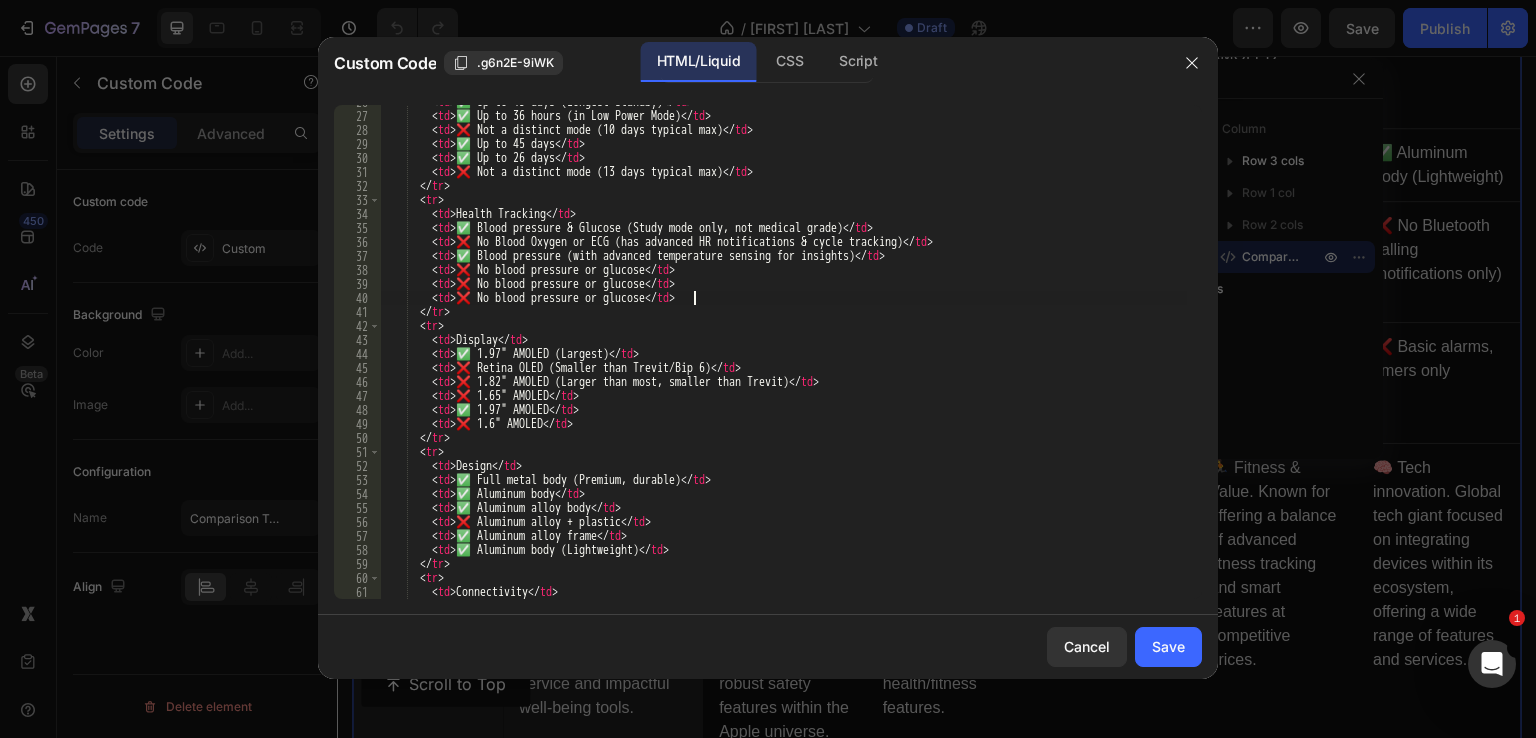 click on "< td > ✅ Up to 45 days (Longest standby) </ td >           < td > ✅ Up to 36 hours (in Low Power Mode) </ td >           < td > ❌ Not a distinct mode (10 days typical max) </ td >           < td > ✅ Up to 45 days </ td >           < td > ✅ Up to 26 days </ td >           < td > ❌ Not a distinct mode (13 days typical max) </ td >         </ tr >         < tr >           < td > Health Tracking </ td >           < td > ✅ Blood pressure & Glucose (Study mode only, not medical grade) </ td >           < td > ❌ No Blood Oxygen or ECG (has advanced HR notifications & cycle tracking) </ td >           < td > ✅ Blood pressure (with advanced temperature sensing for insights) </ td >           < td > ❌ No blood pressure or glucose </ td >           < td > ❌ No blood pressure or glucose </ td >           < td > ❌ No blood pressure or glucose </ td >         </ tr >         < tr >           < td > Display </ td >           < td > ✅ 1.97" AMOLED (Largest) </ td >           < td > </ td >" at bounding box center [783, 356] 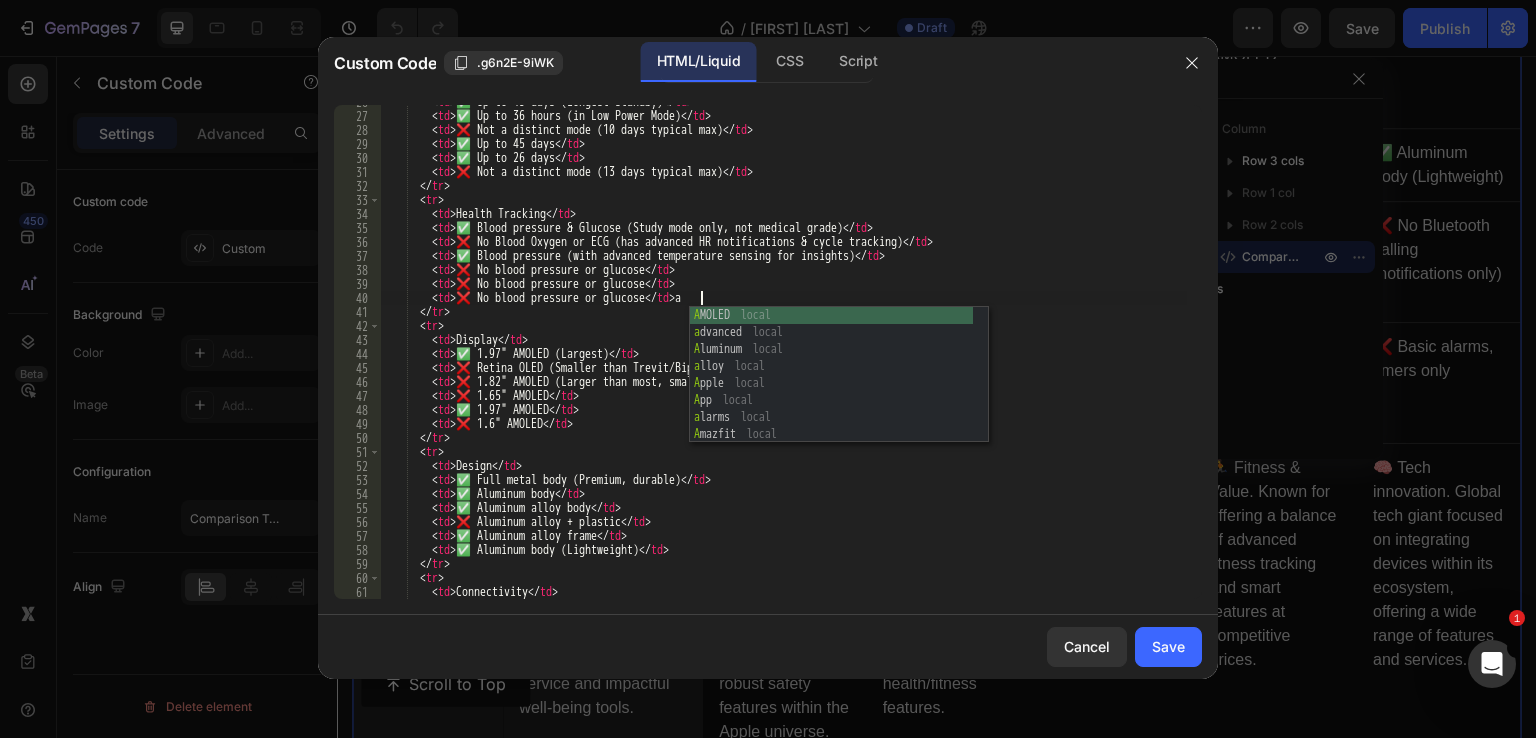 click on "< td > ✅ Up to 45 days (Longest standby) </ td >           < td > ✅ Up to 36 hours (in Low Power Mode) </ td >           < td > ❌ Not a distinct mode (10 days typical max) </ td >           < td > ✅ Up to 45 days </ td >           < td > ✅ Up to 26 days </ td >           < td > ❌ Not a distinct mode (13 days typical max) </ td >         </ tr >         < tr >           < td > Health Tracking </ td >           < td > ✅ Blood pressure & Glucose (Study mode only, not medical grade) </ td >           < td > ❌ No Blood Oxygen or ECG (has advanced HR notifications & cycle tracking) </ td >           < td > ✅ Blood pressure (with advanced temperature sensing for insights) </ td >           < td > ❌ No blood pressure or glucose </ td >           < td > ❌ No blood pressure or glucose </ td >           < td > ❌ No blood pressure or glucose </ td > a         </ tr >         < tr >           < td > Display </ td >           < td > ✅ 1.97" AMOLED (Largest) </ td >           < td > </ td" at bounding box center (783, 356) 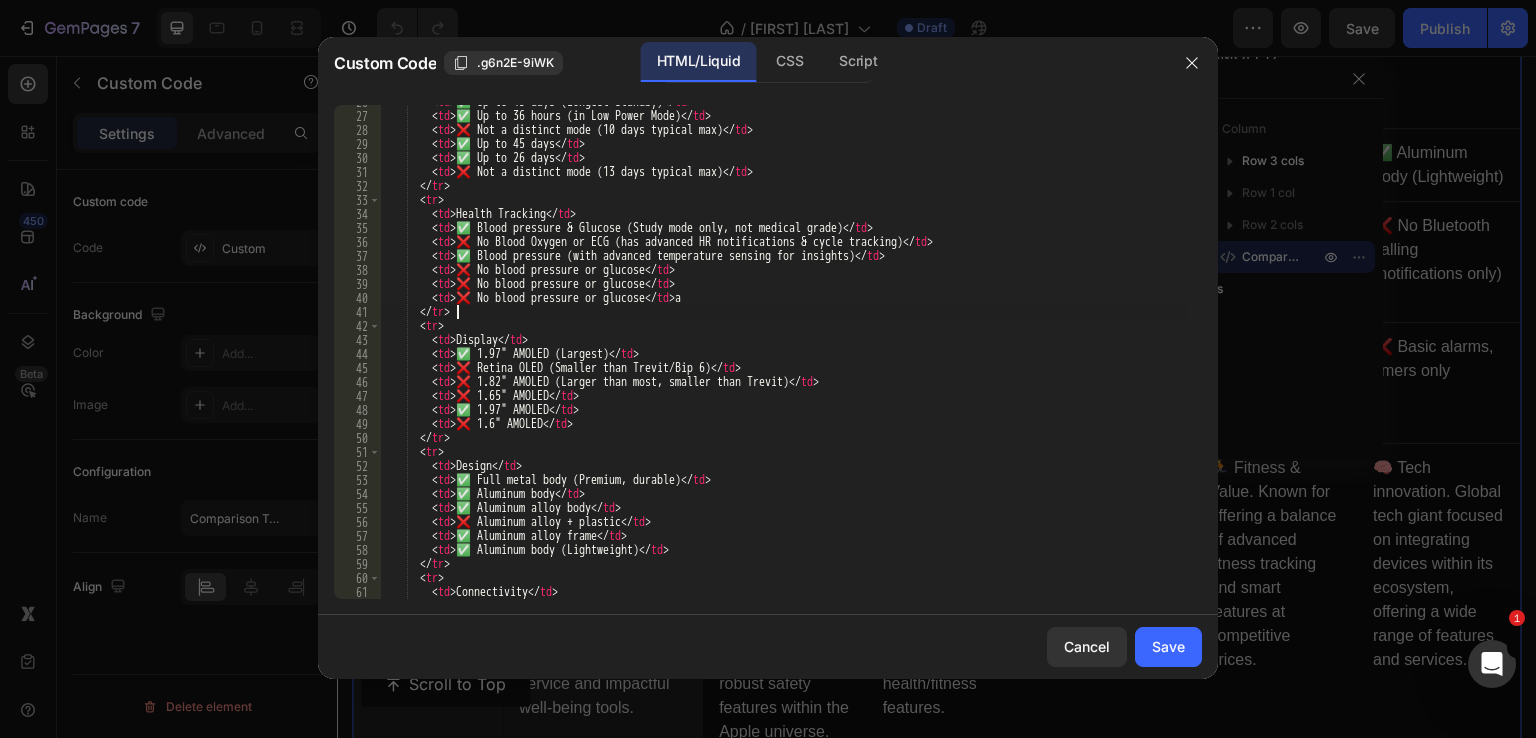 drag, startPoint x: 768, startPoint y: 318, endPoint x: 767, endPoint y: 297, distance: 21.023796 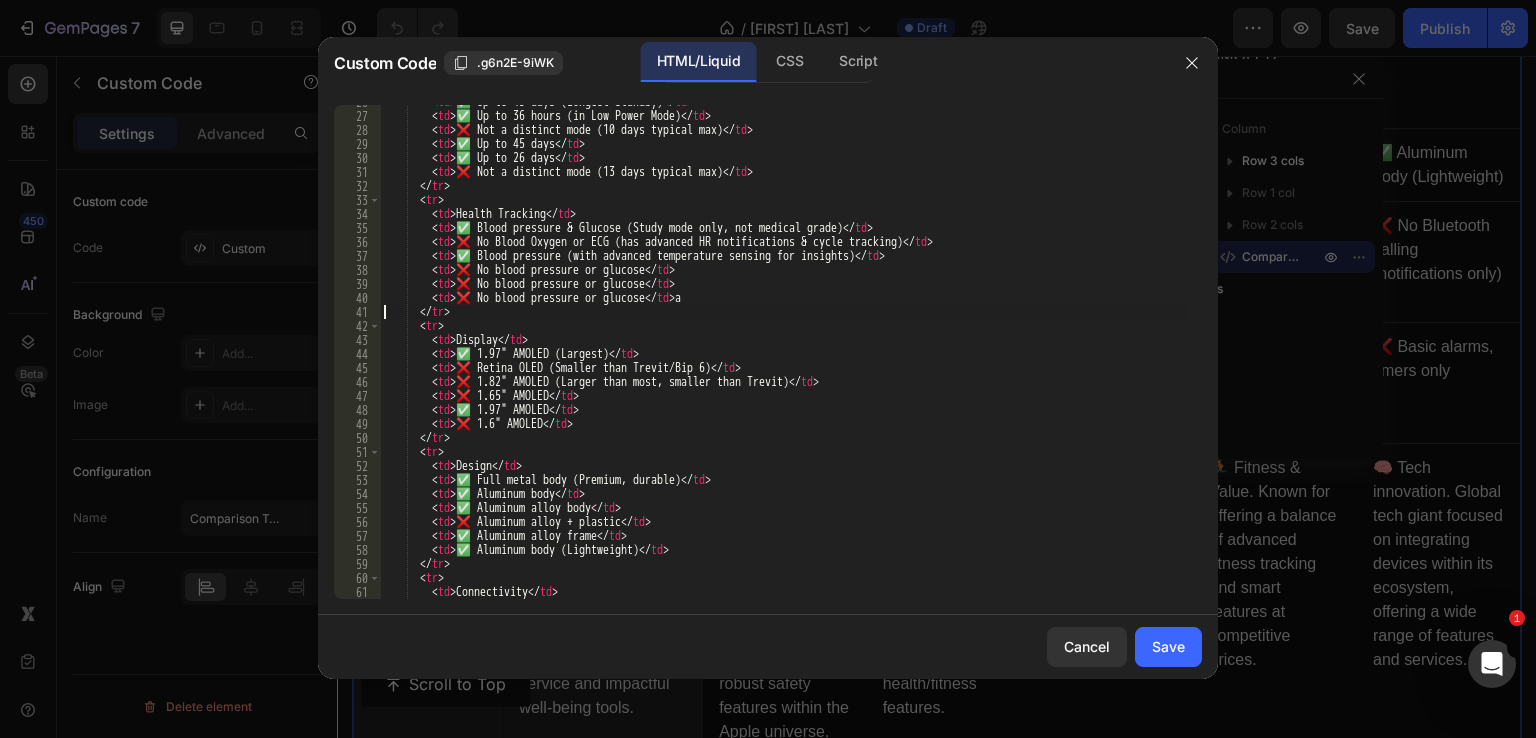 type on "<td>❌ No blood pressure or glucose</td>" 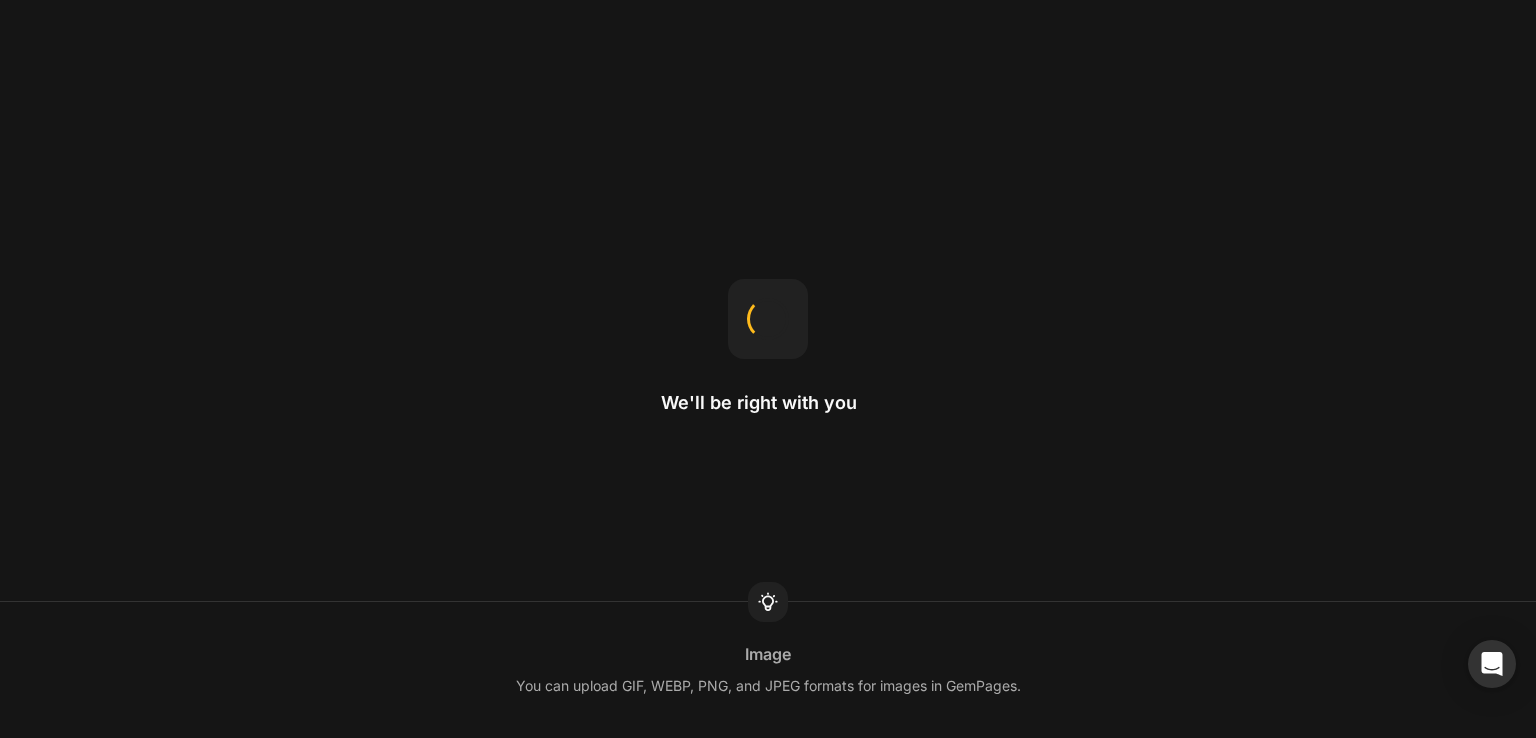 scroll, scrollTop: 0, scrollLeft: 0, axis: both 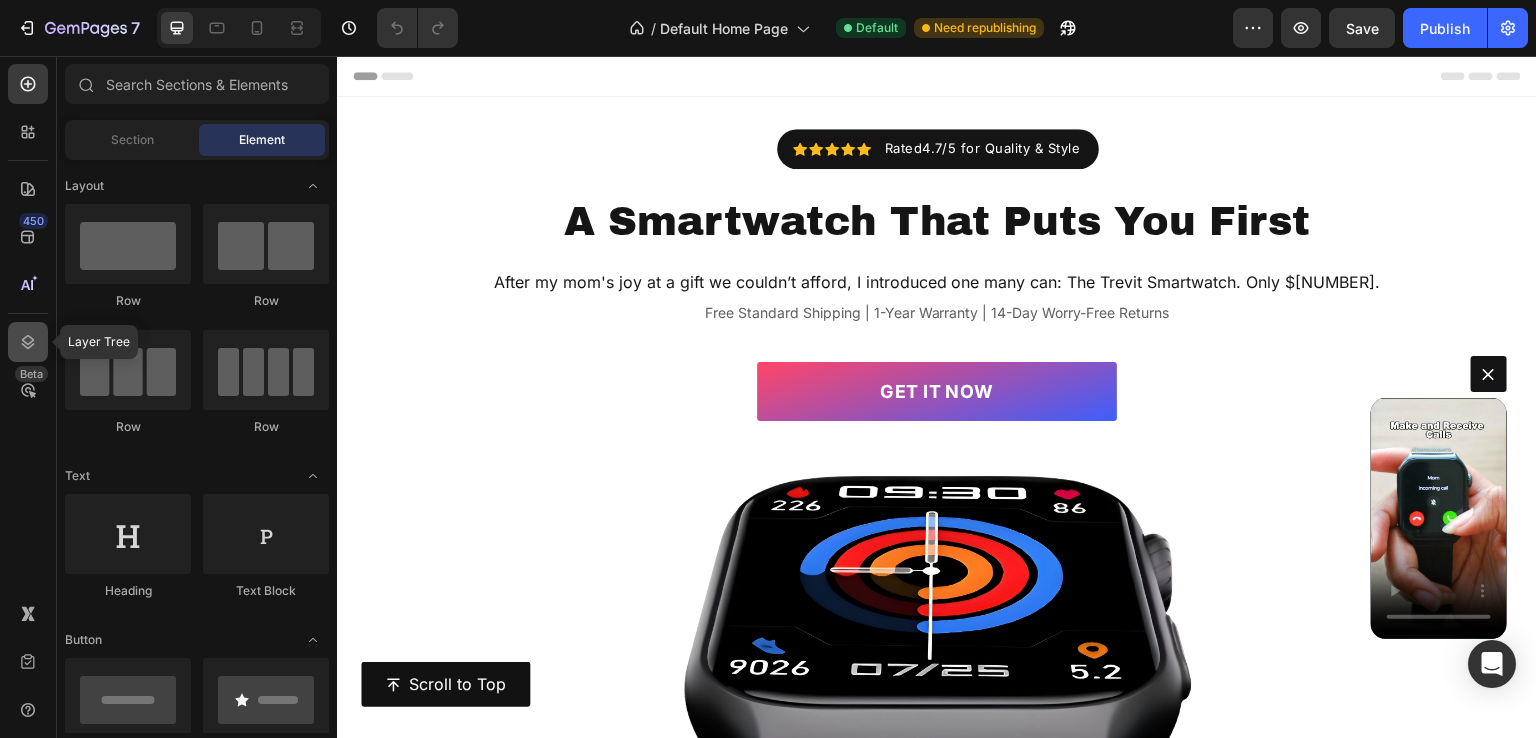 click 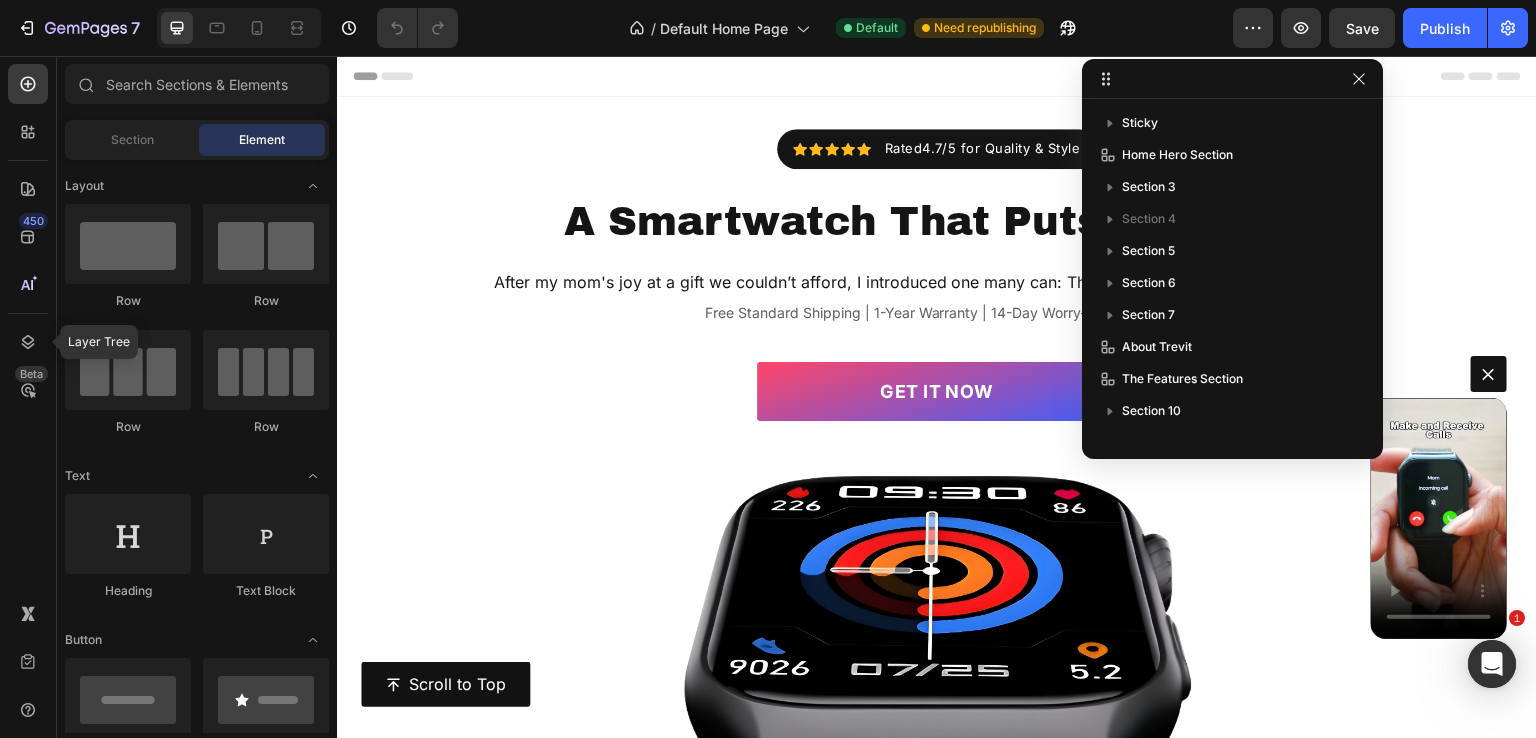 scroll, scrollTop: 0, scrollLeft: 0, axis: both 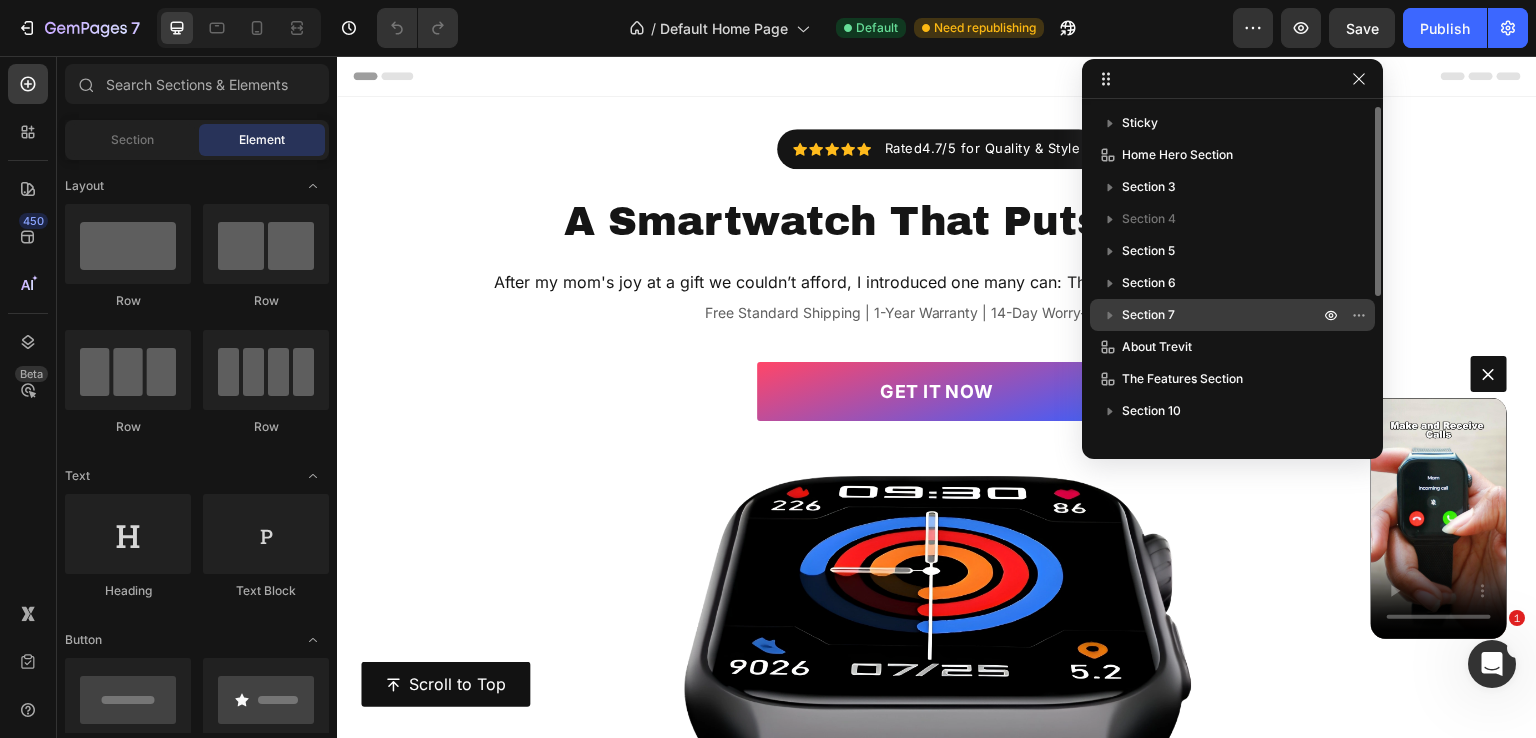 click on "Section 7" at bounding box center [1222, 315] 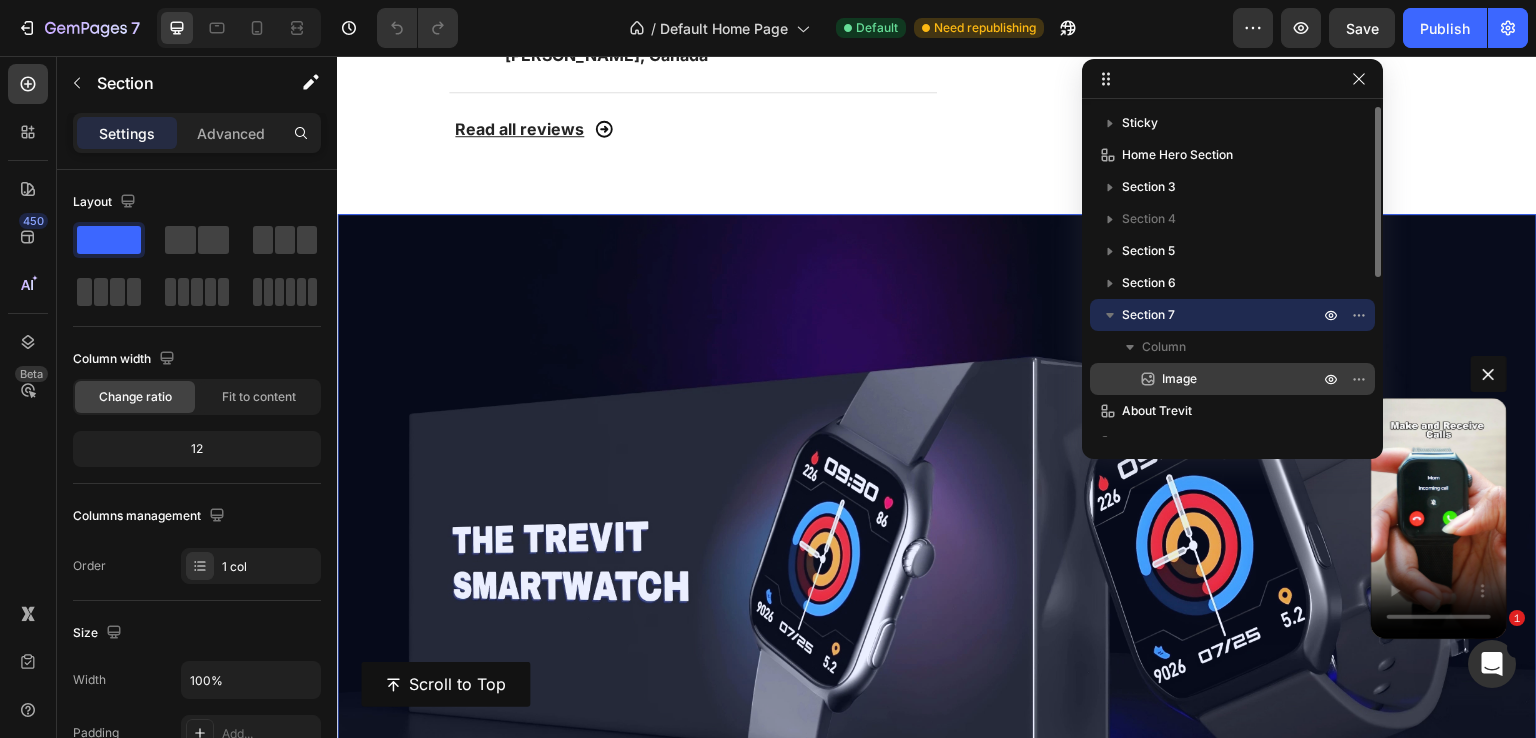 scroll, scrollTop: 1746, scrollLeft: 0, axis: vertical 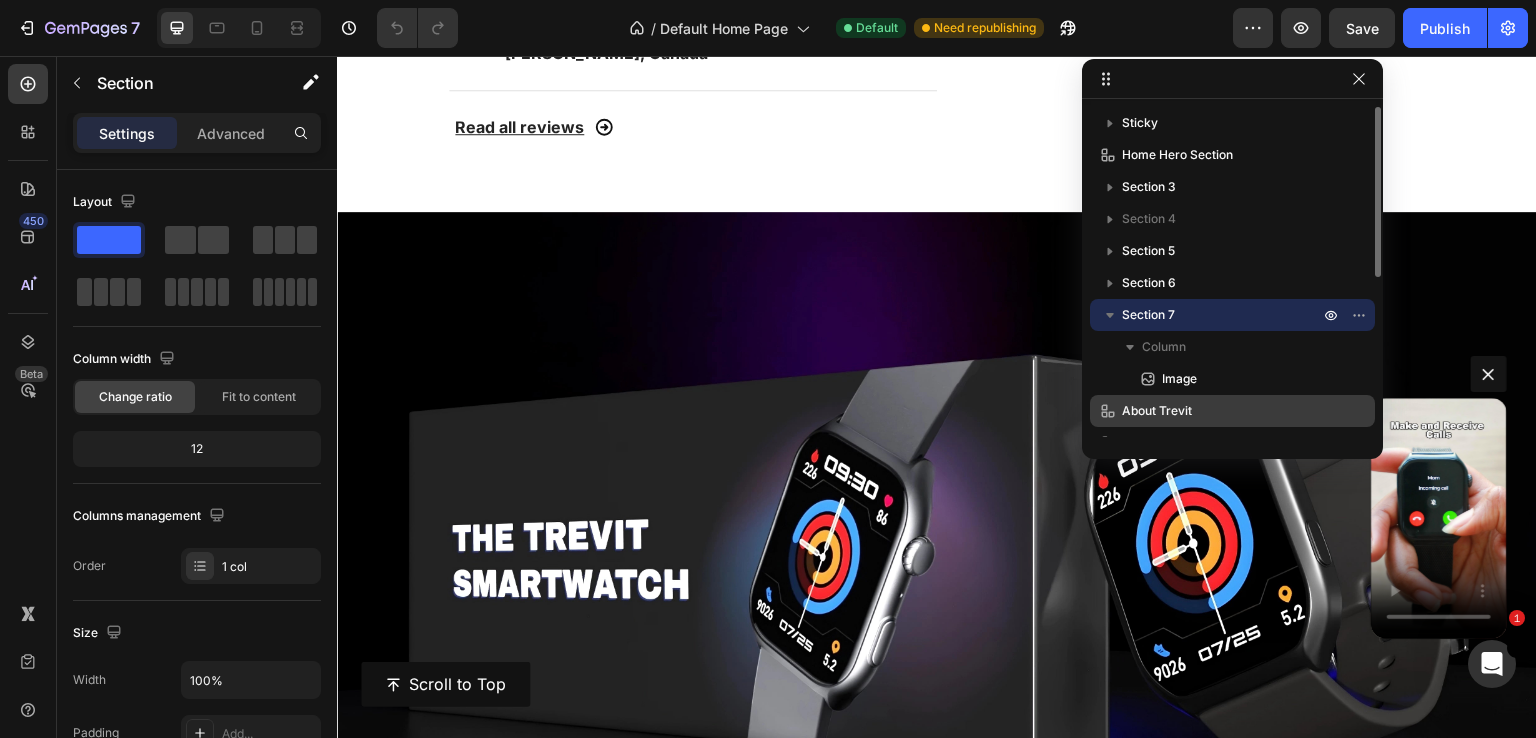 click on "About Trevit" at bounding box center (1157, 411) 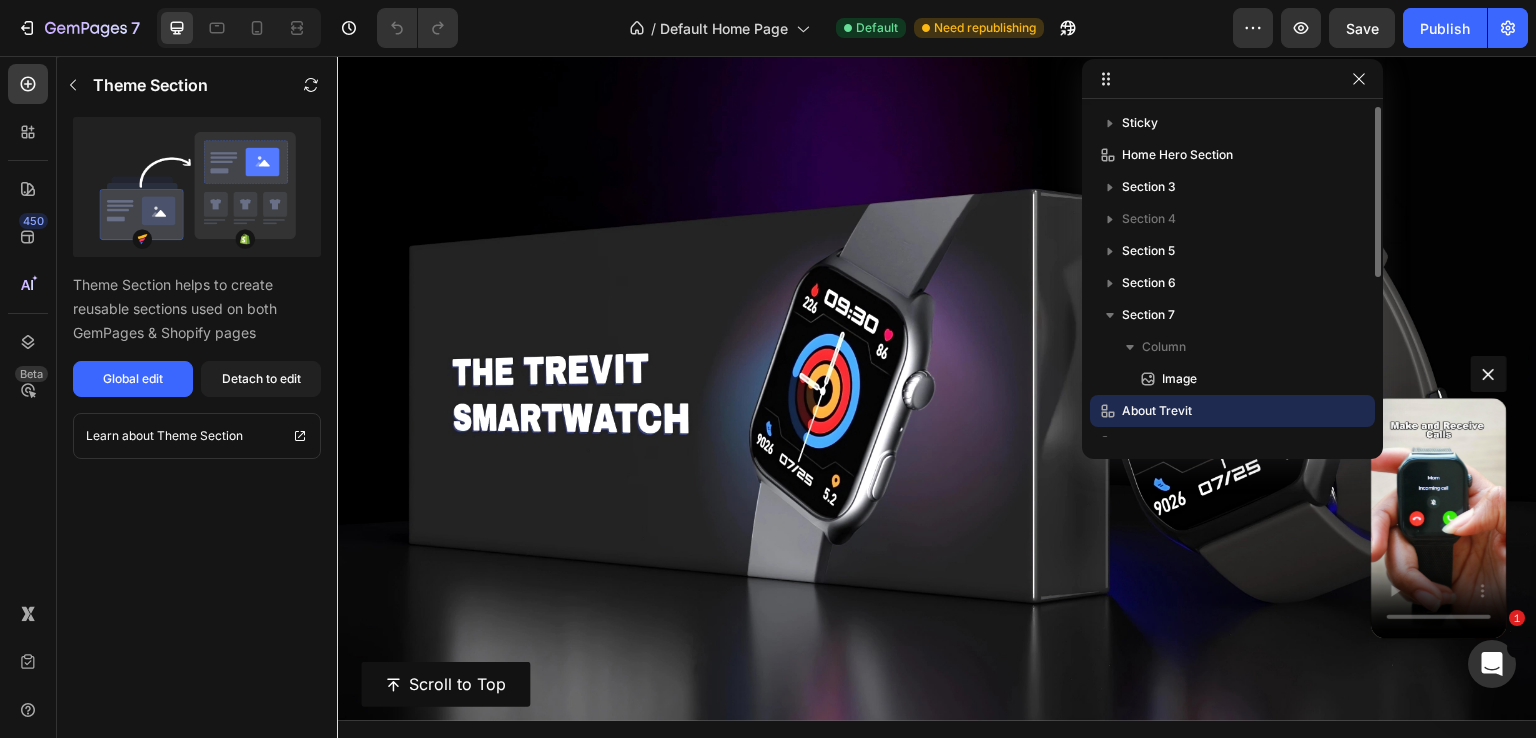 scroll, scrollTop: 2497, scrollLeft: 0, axis: vertical 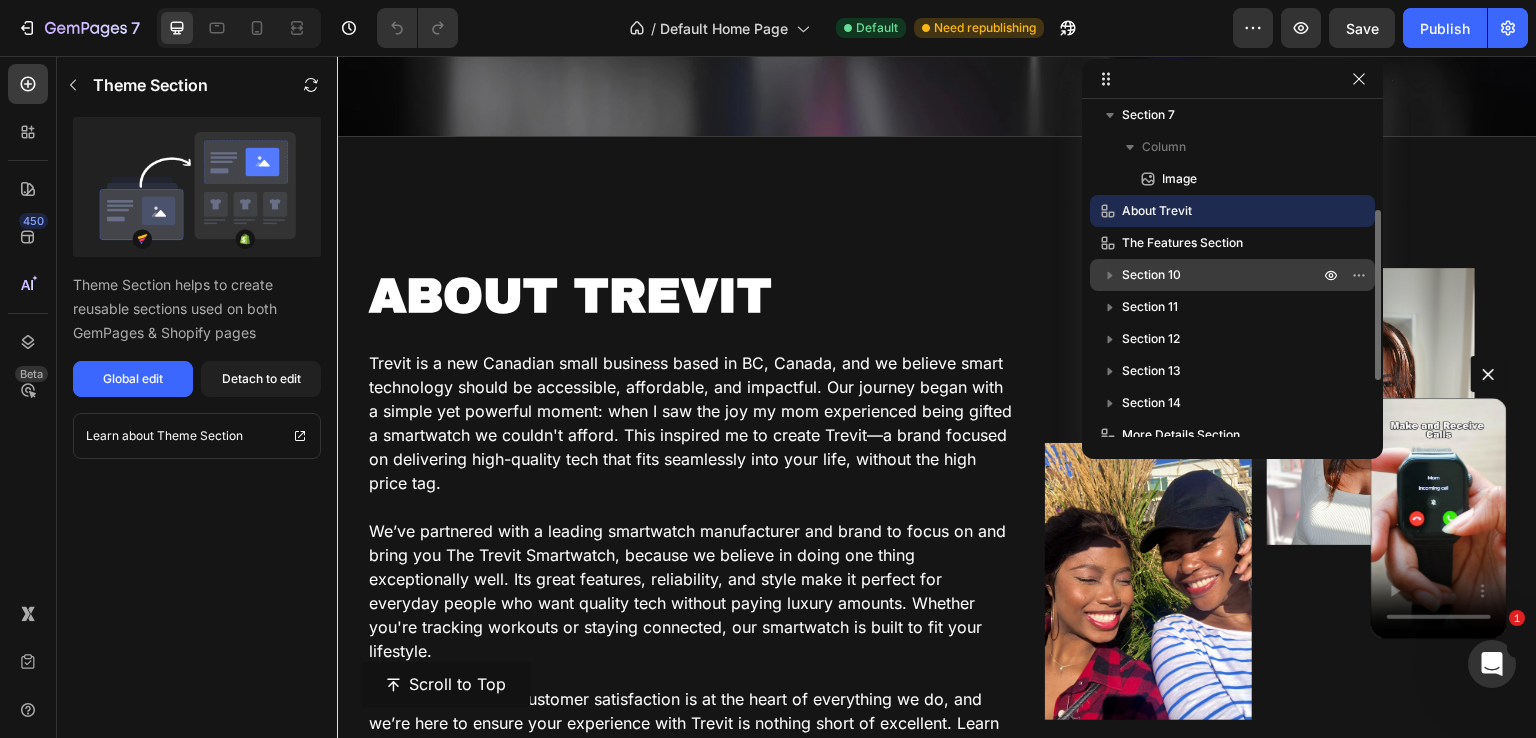click on "Section 10" at bounding box center [1232, 275] 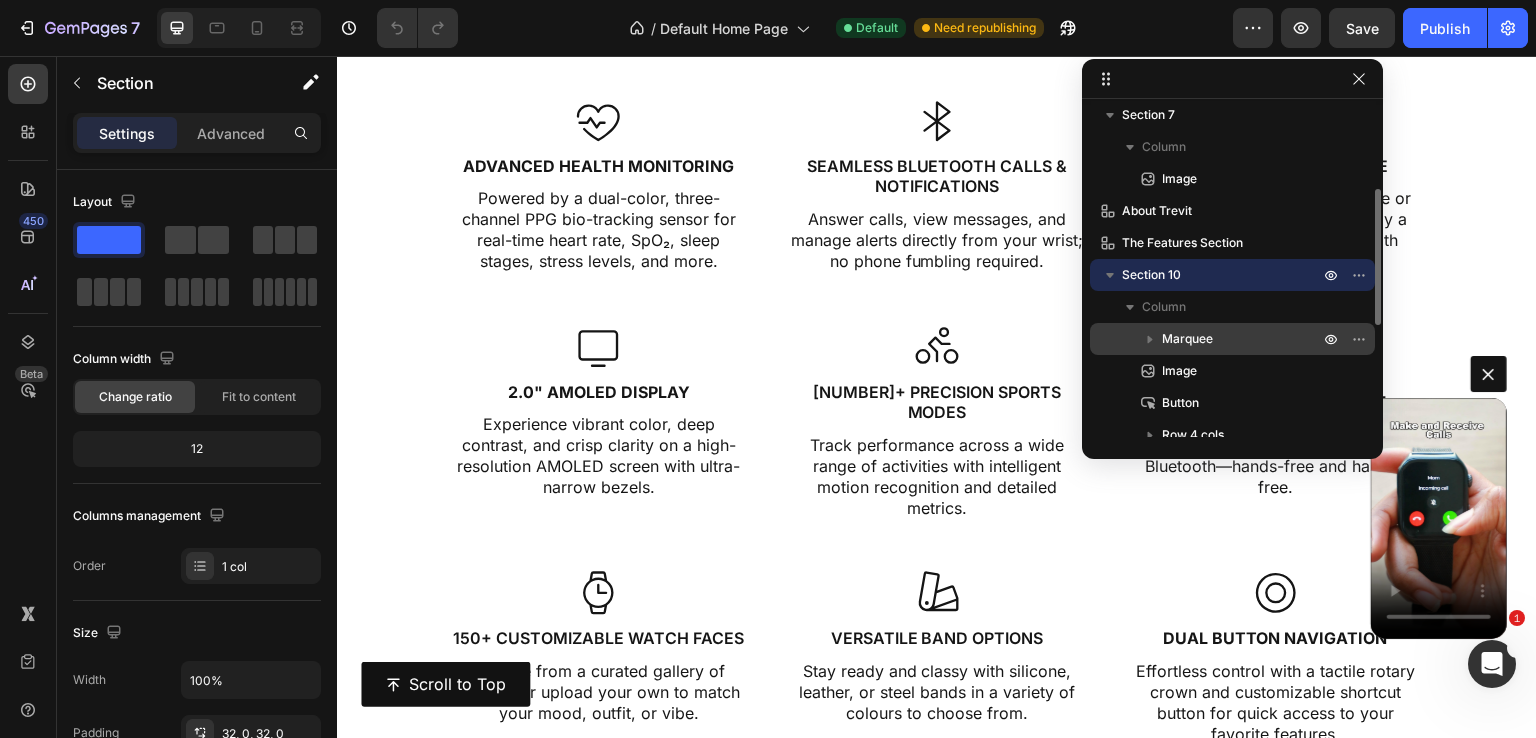 scroll, scrollTop: 4739, scrollLeft: 0, axis: vertical 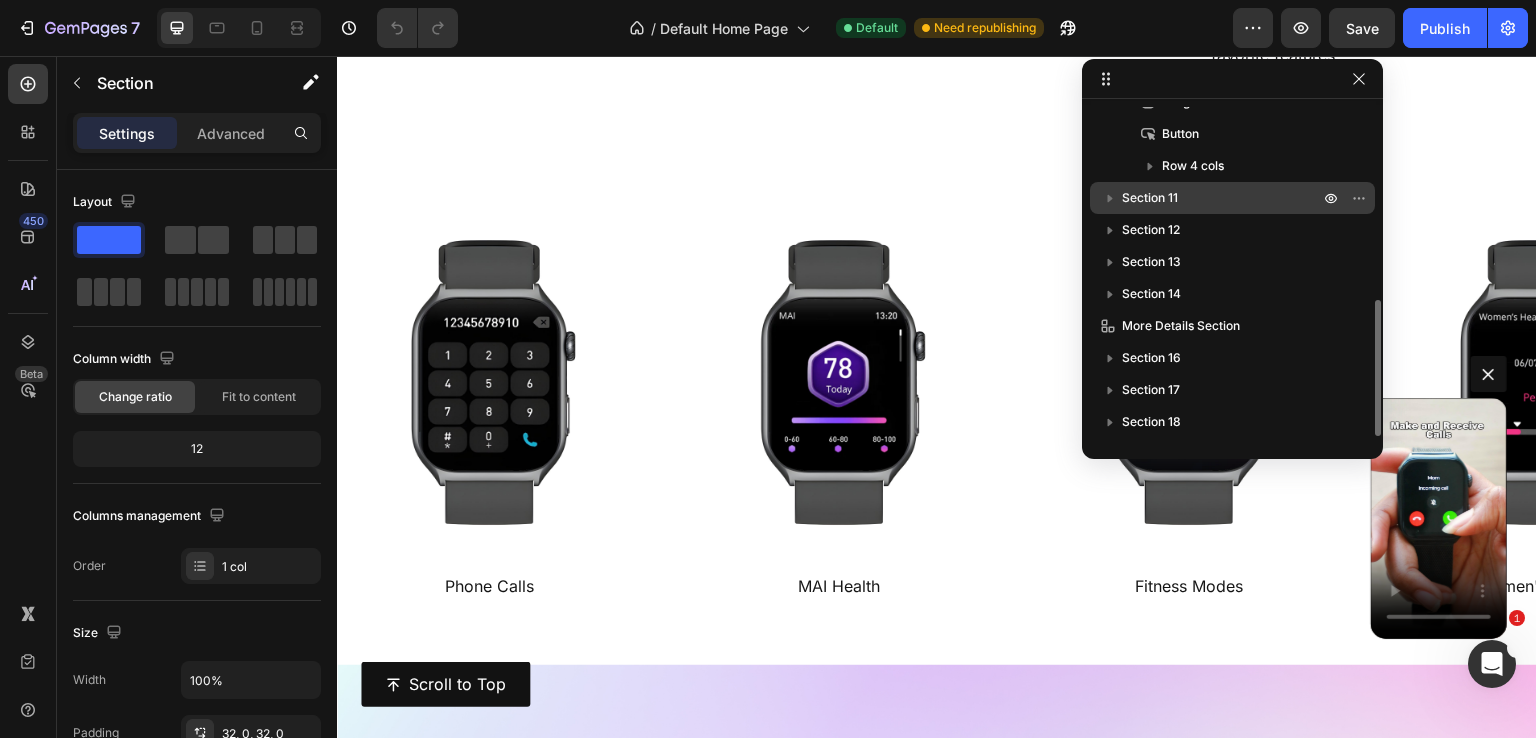 click on "Section 11" at bounding box center [1150, 198] 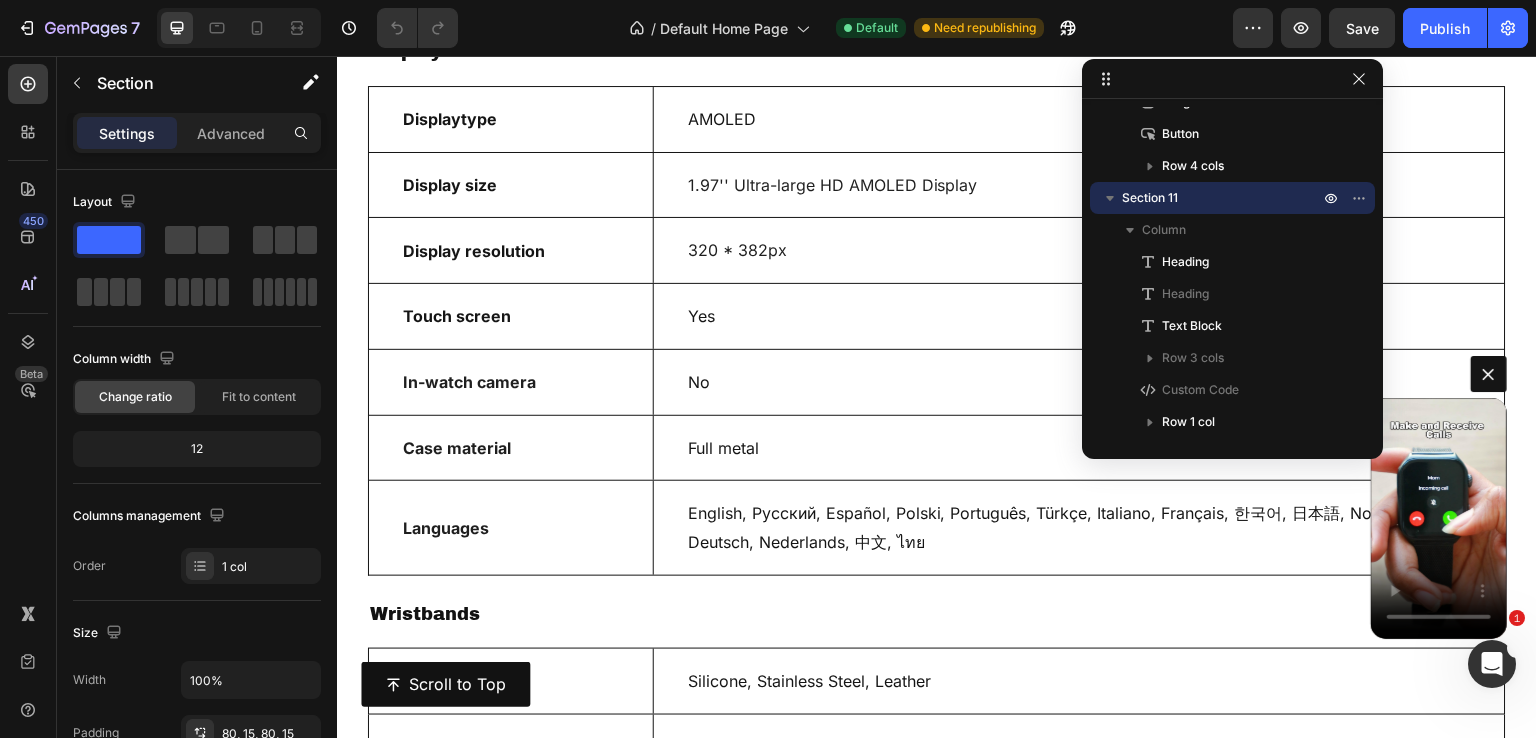 scroll, scrollTop: 10932, scrollLeft: 0, axis: vertical 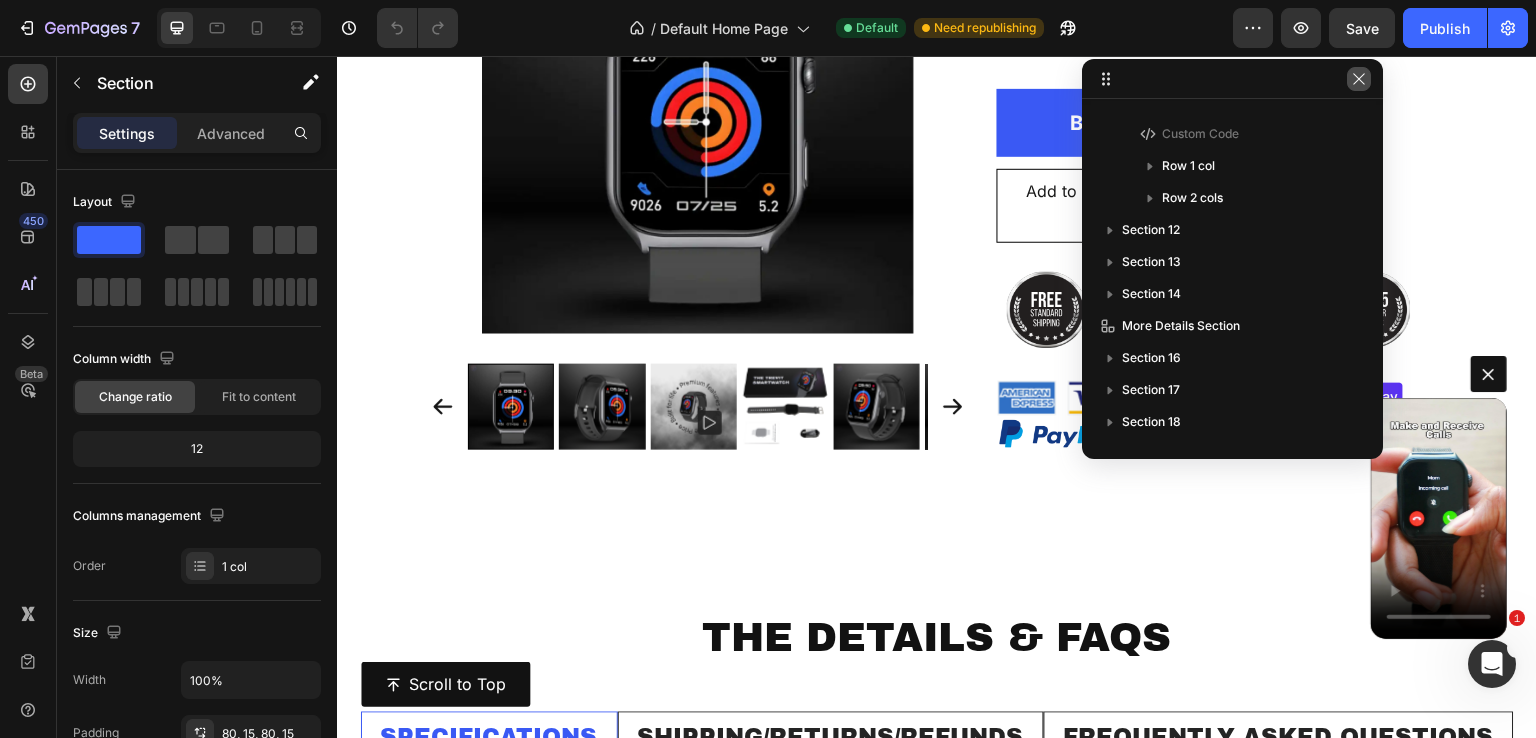 drag, startPoint x: 1363, startPoint y: 87, endPoint x: 901, endPoint y: 114, distance: 462.7883 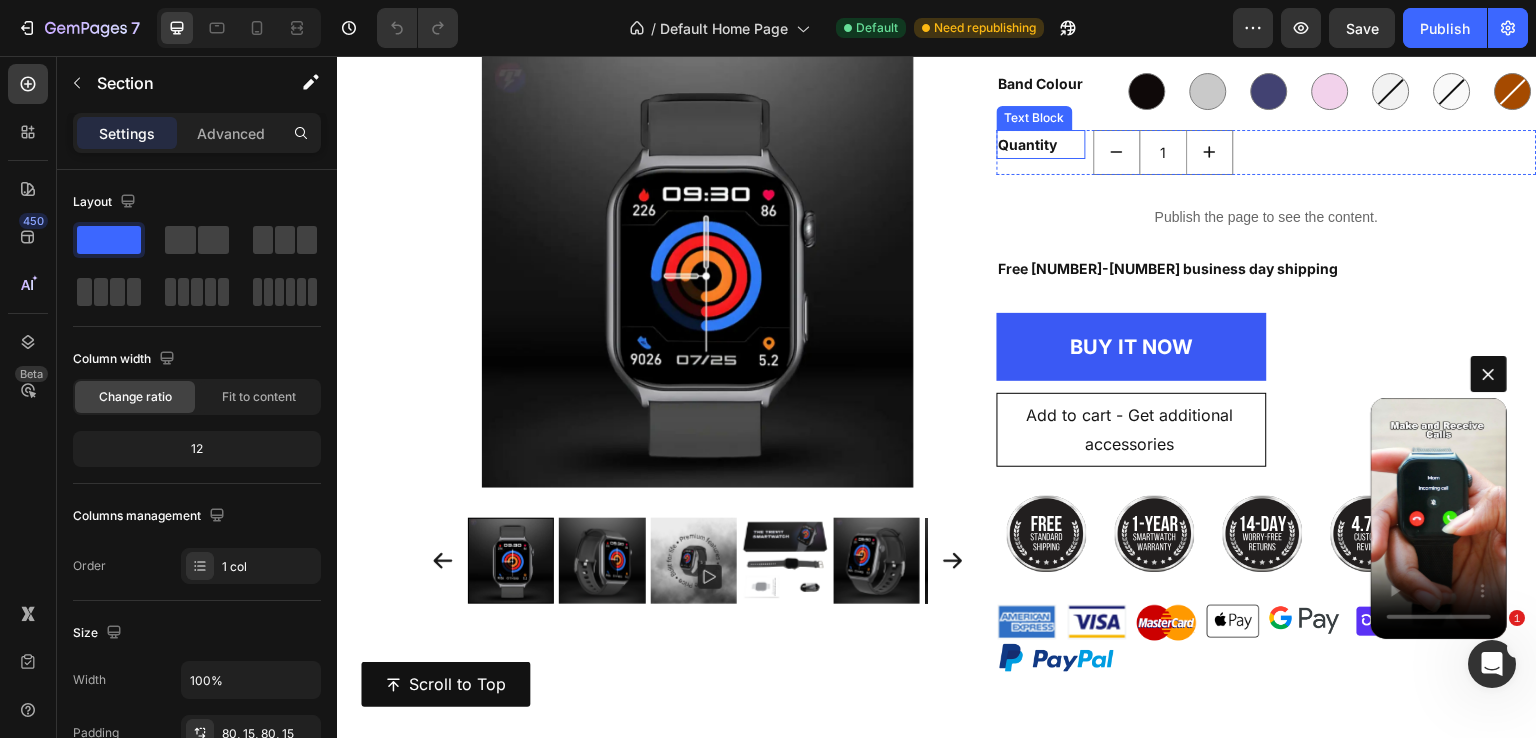 scroll, scrollTop: 10632, scrollLeft: 0, axis: vertical 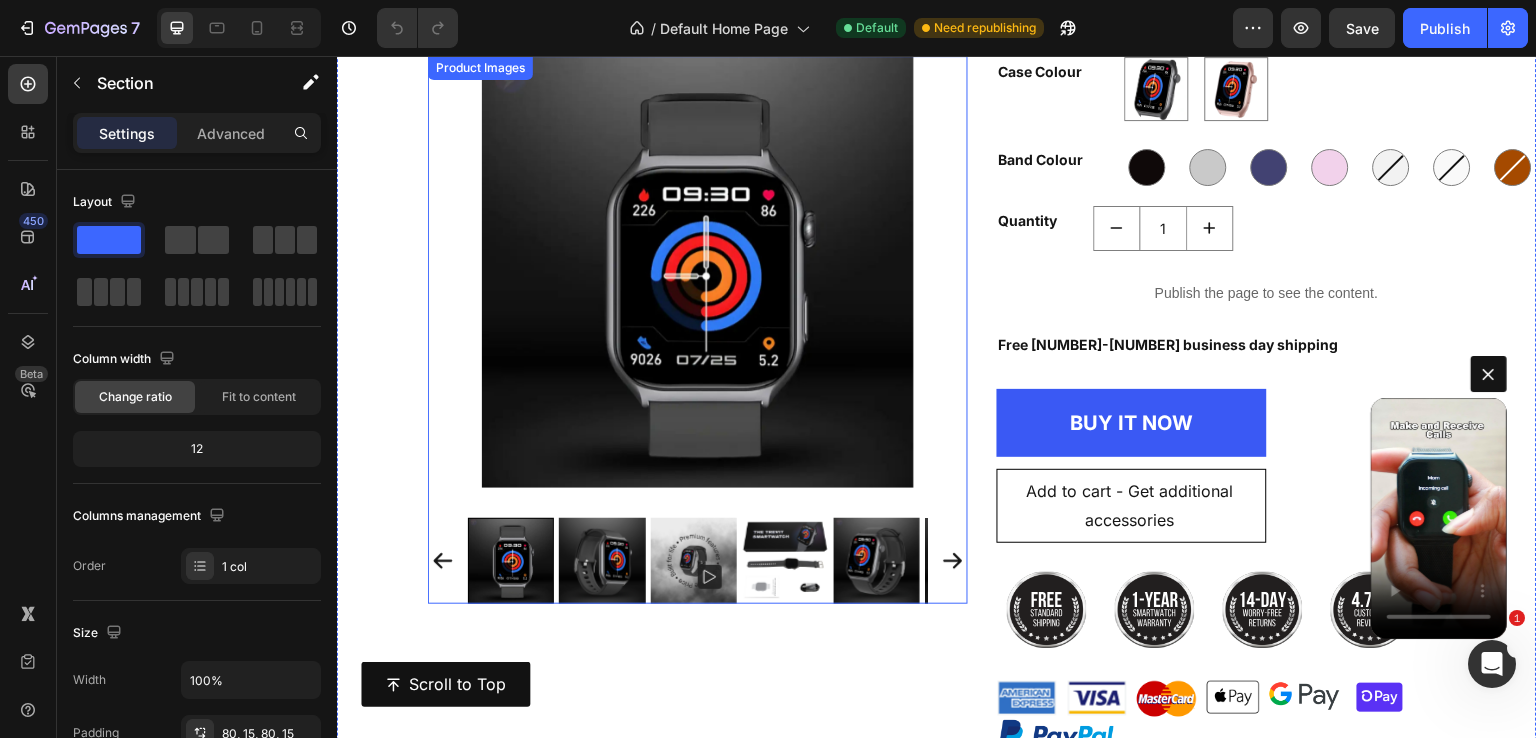 click at bounding box center (698, 272) 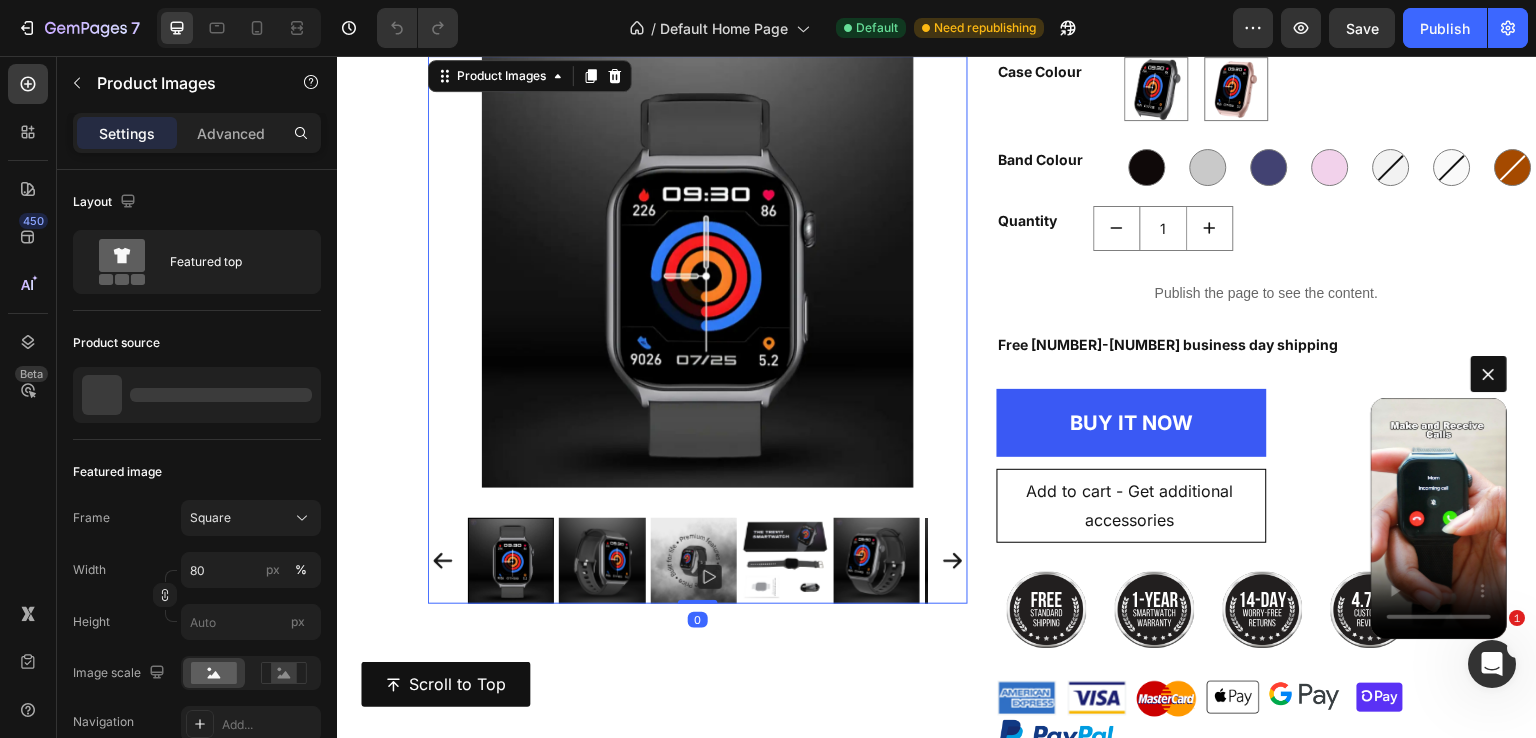 scroll, scrollTop: 9832, scrollLeft: 0, axis: vertical 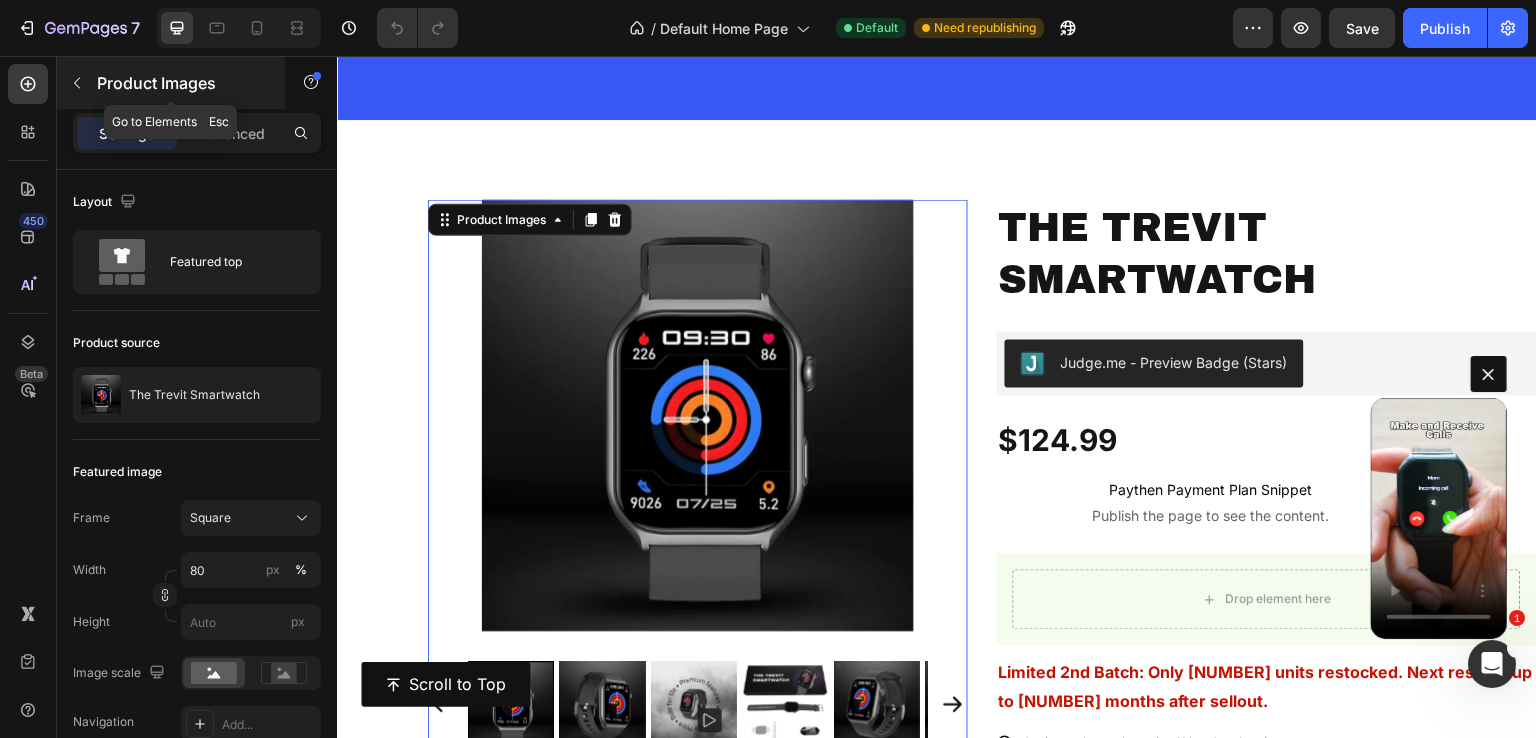 click 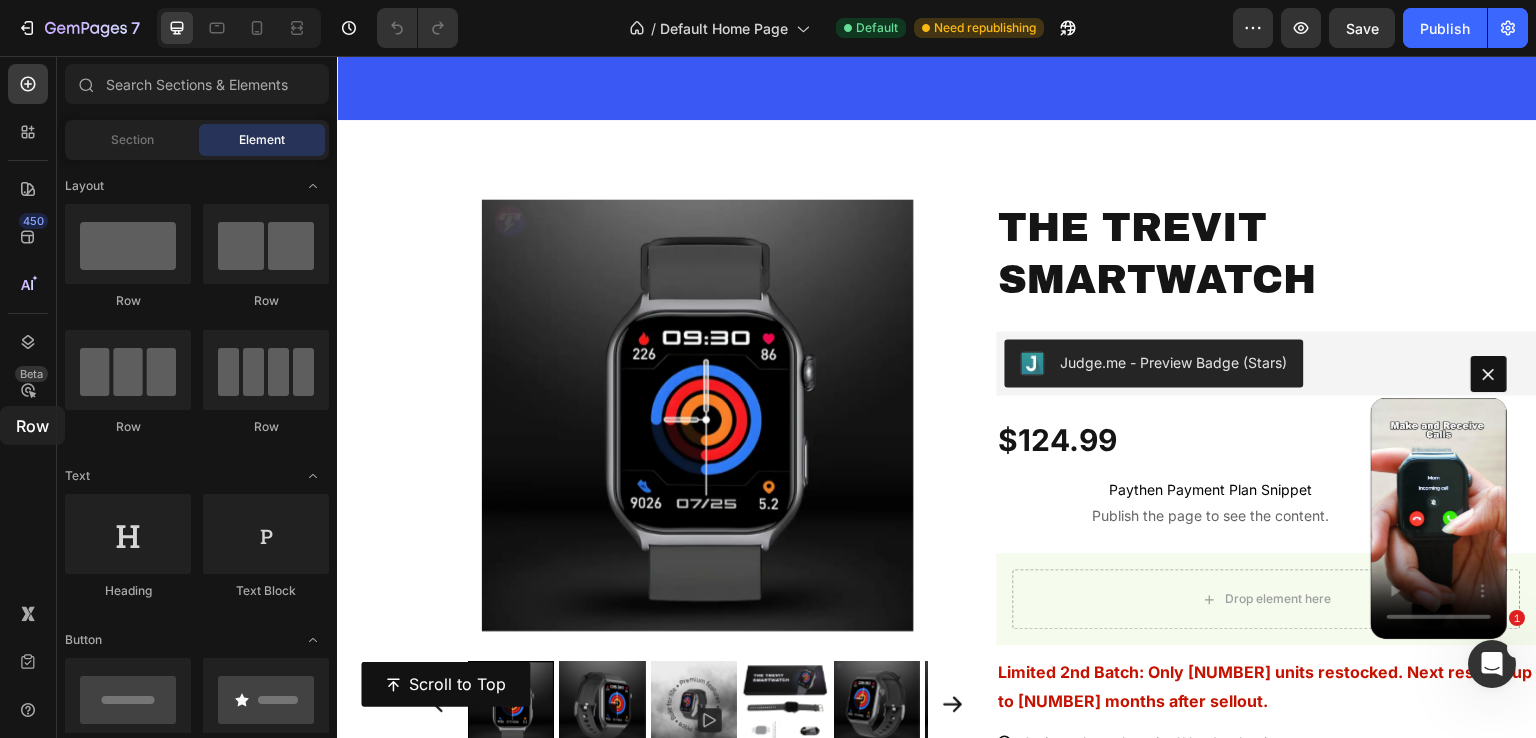 drag, startPoint x: 191, startPoint y: 257, endPoint x: 0, endPoint y: 406, distance: 242.24368 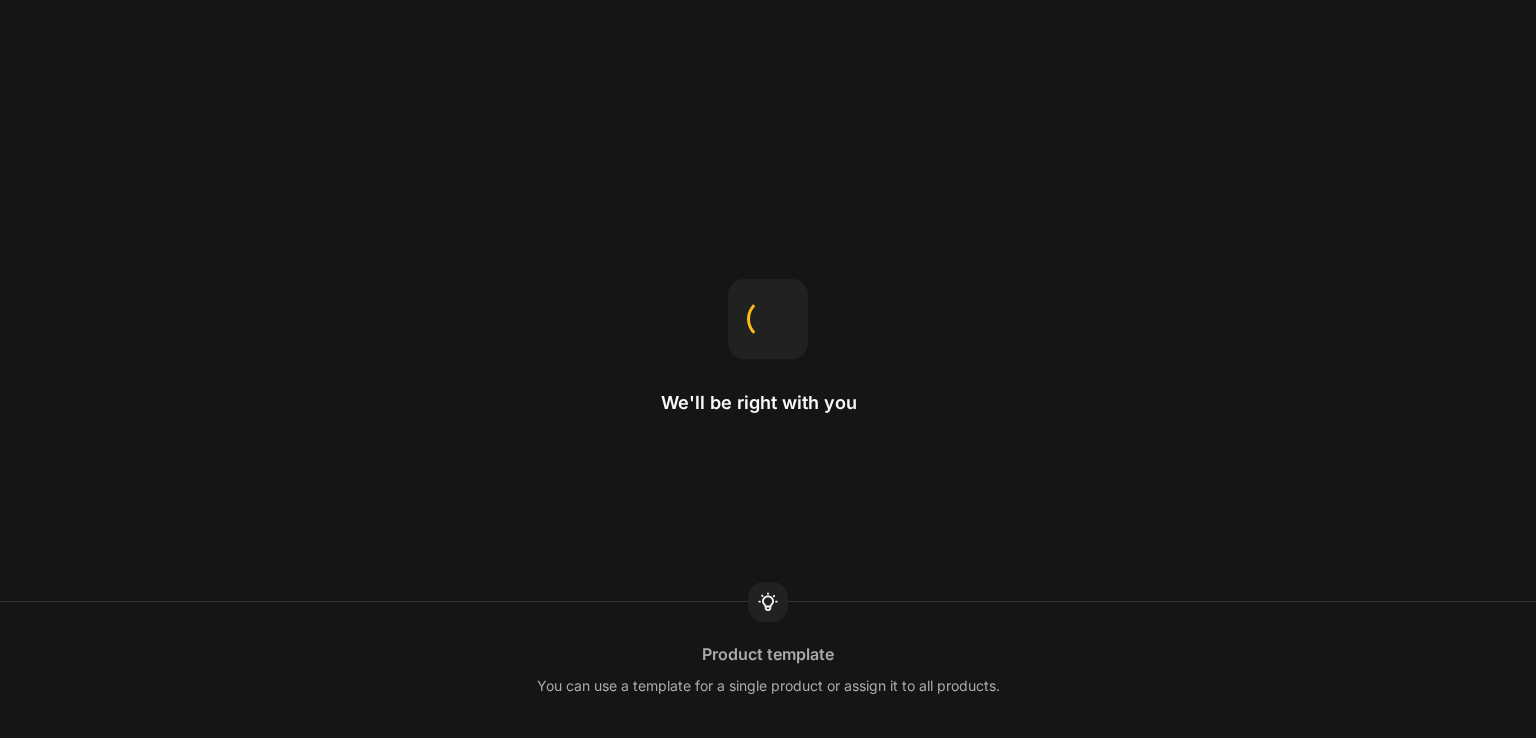 scroll, scrollTop: 0, scrollLeft: 0, axis: both 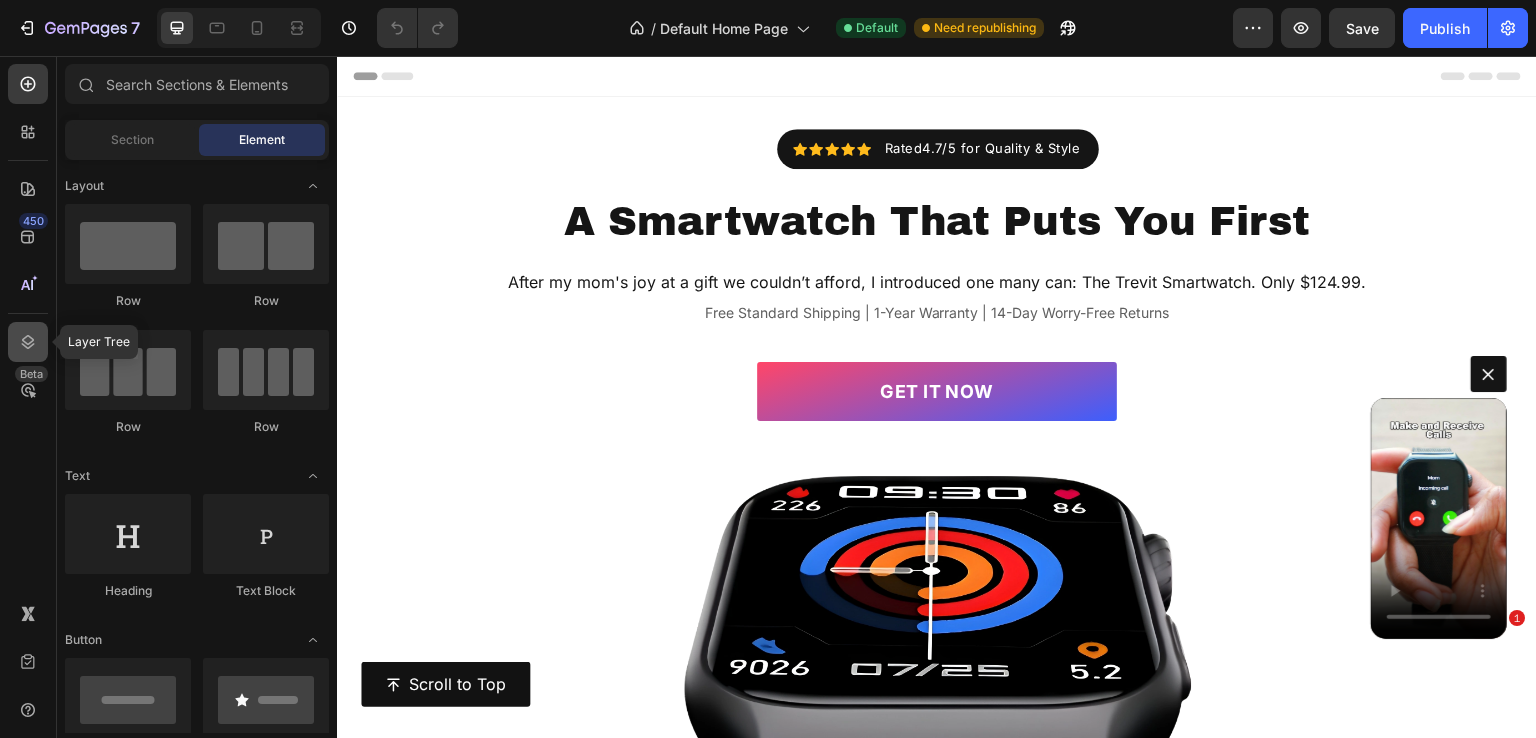 click 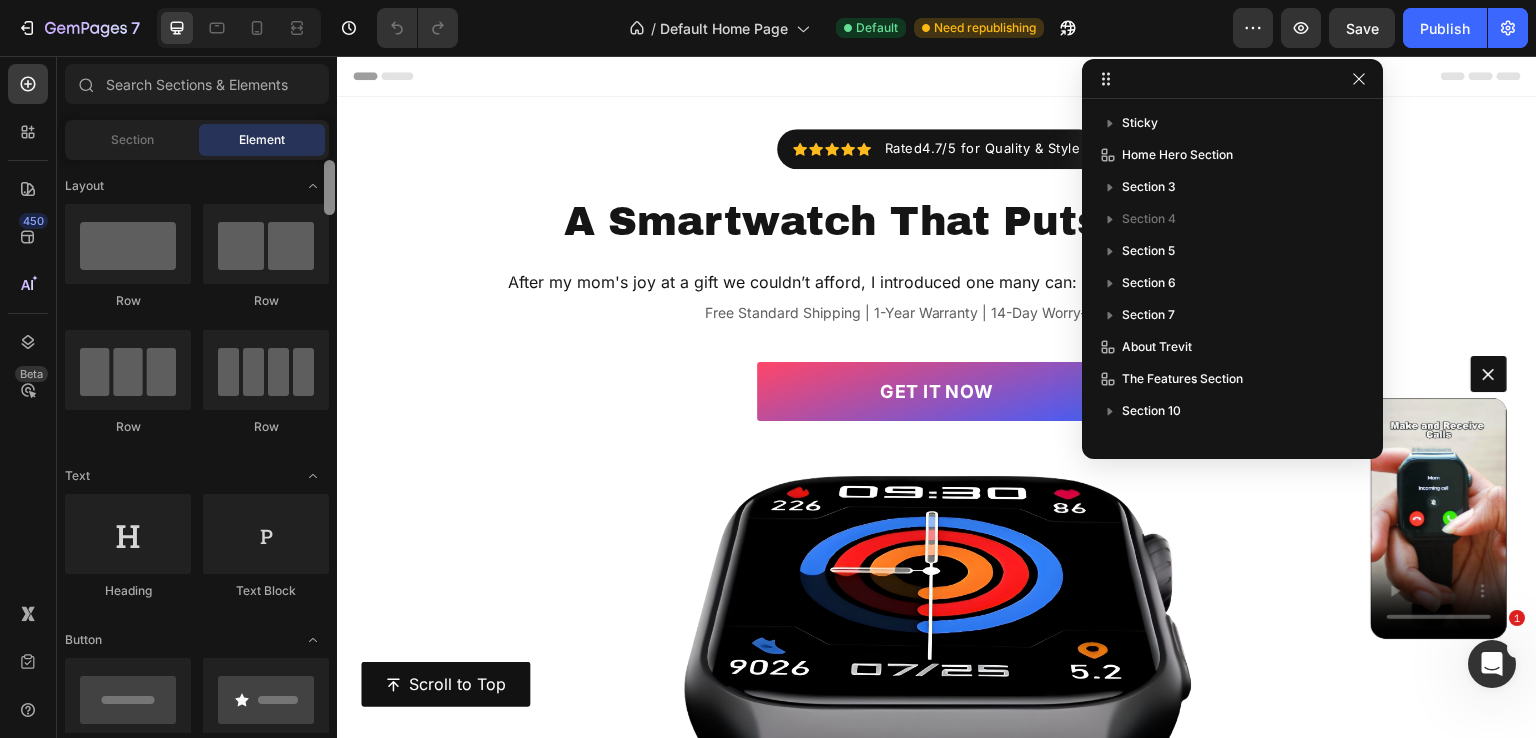 scroll, scrollTop: 0, scrollLeft: 0, axis: both 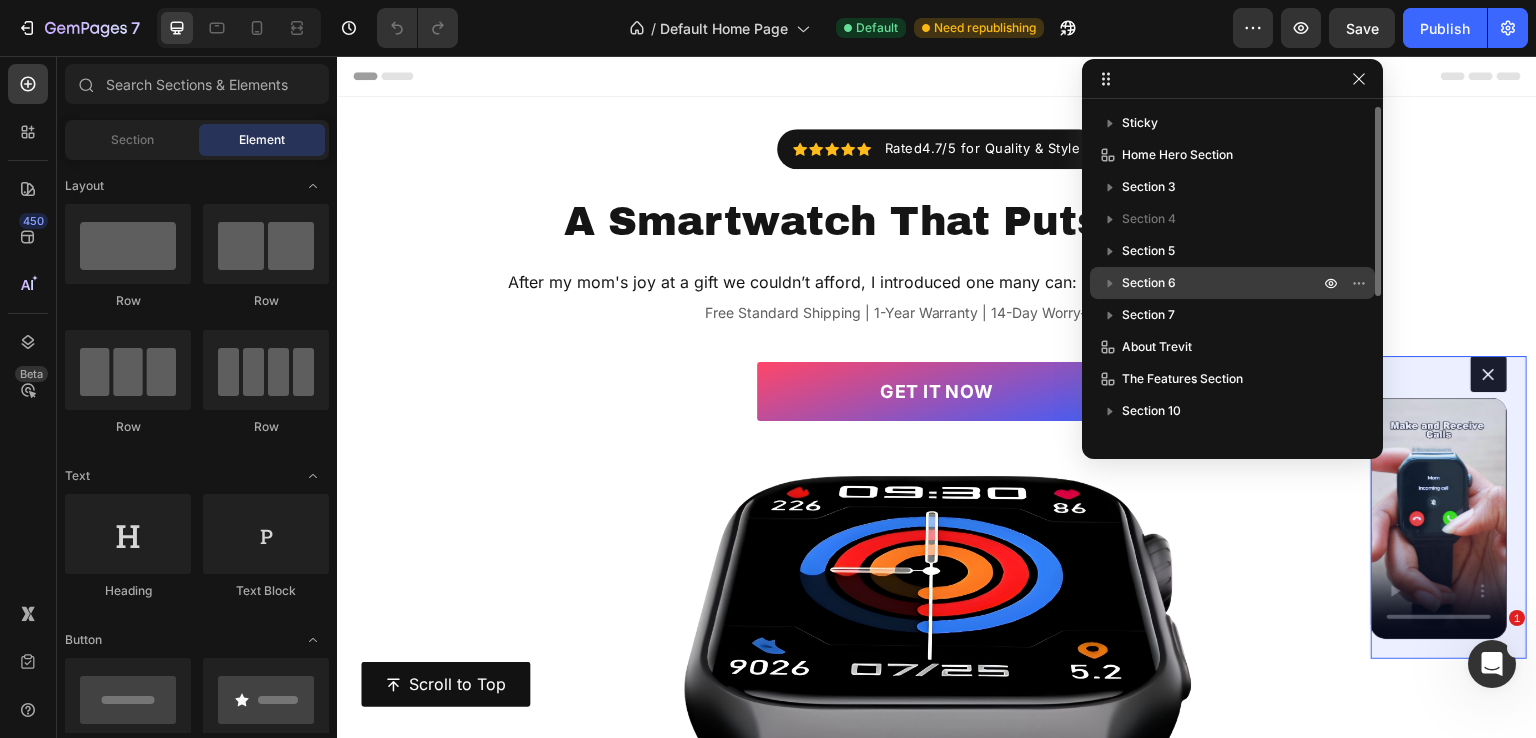 click on "Section 6" at bounding box center [1149, 283] 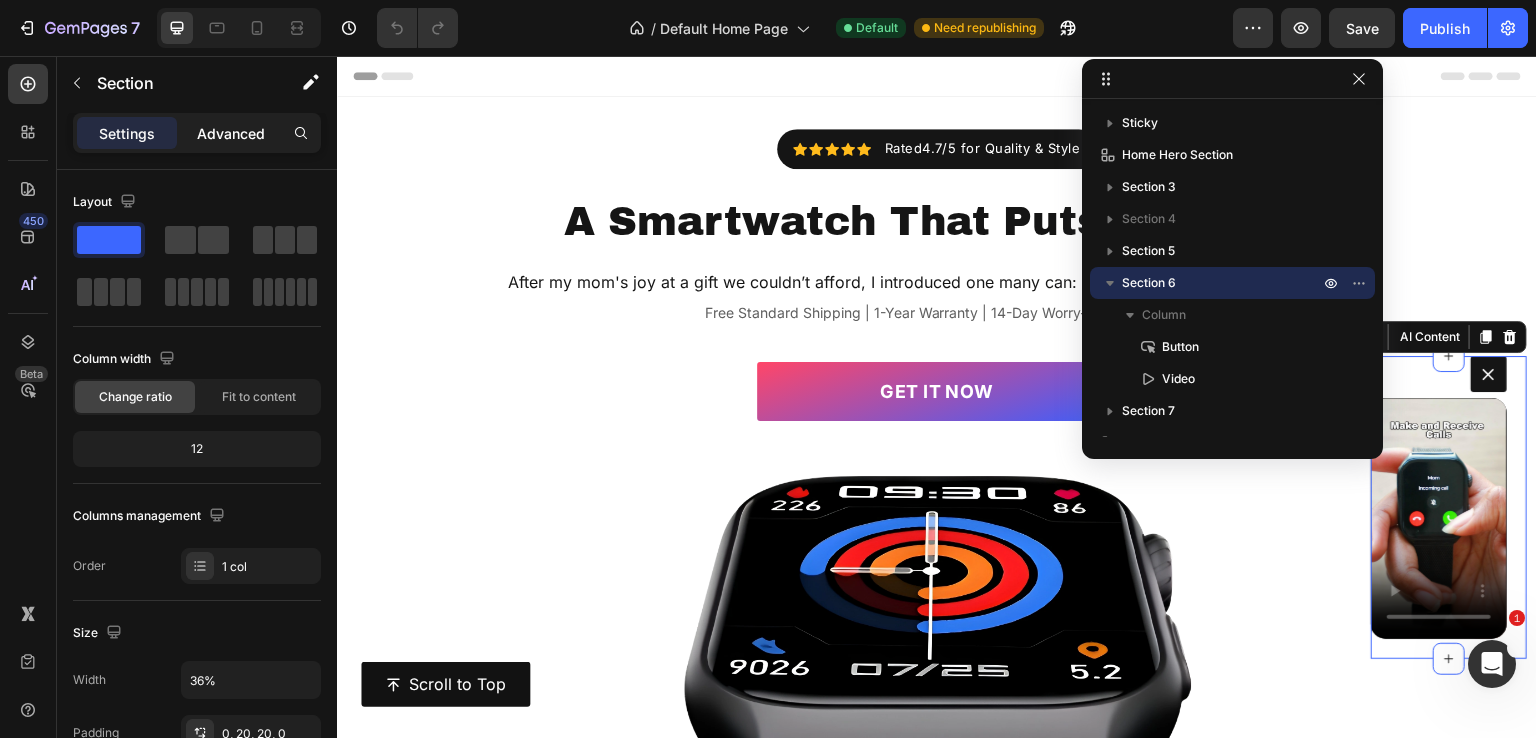 click on "Advanced" at bounding box center (231, 133) 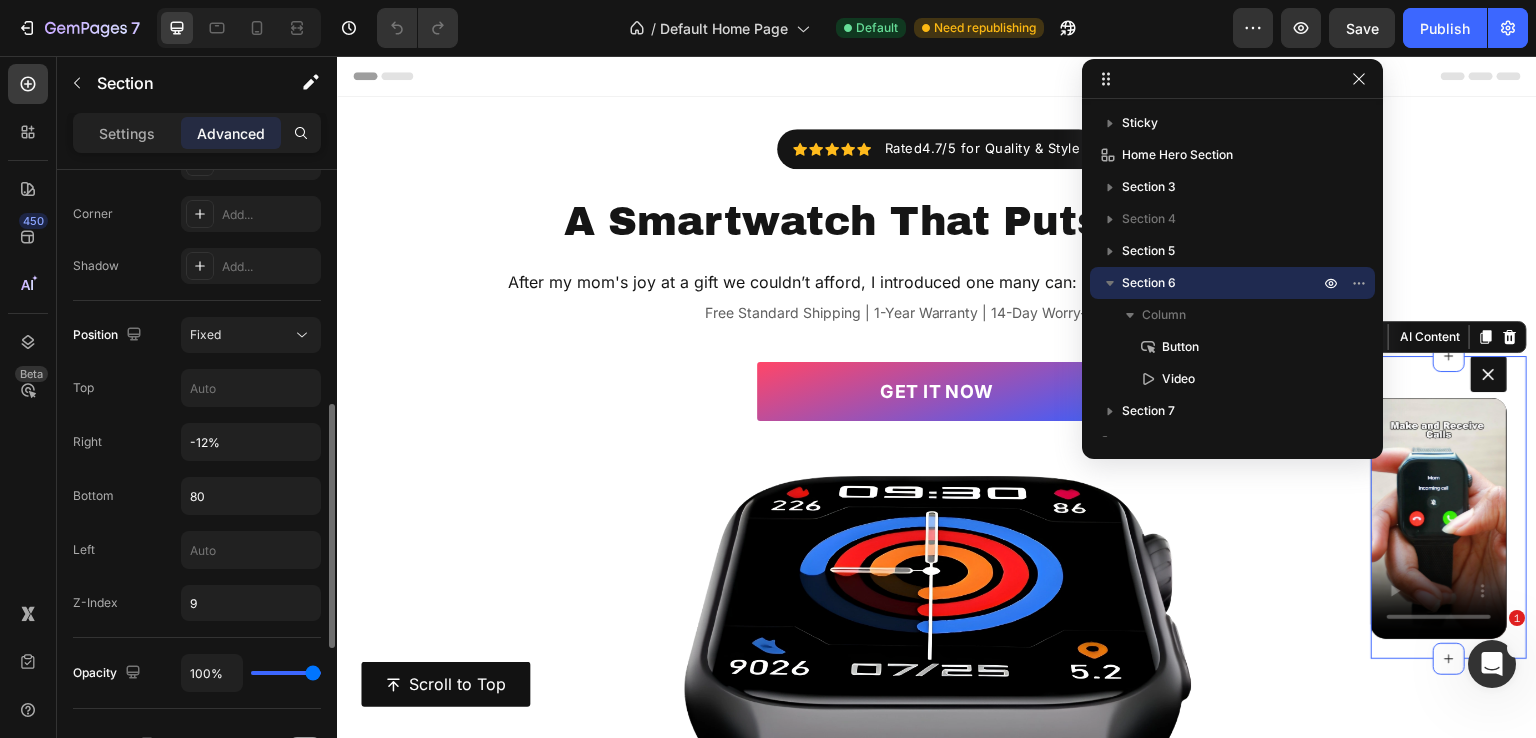 scroll, scrollTop: 500, scrollLeft: 0, axis: vertical 